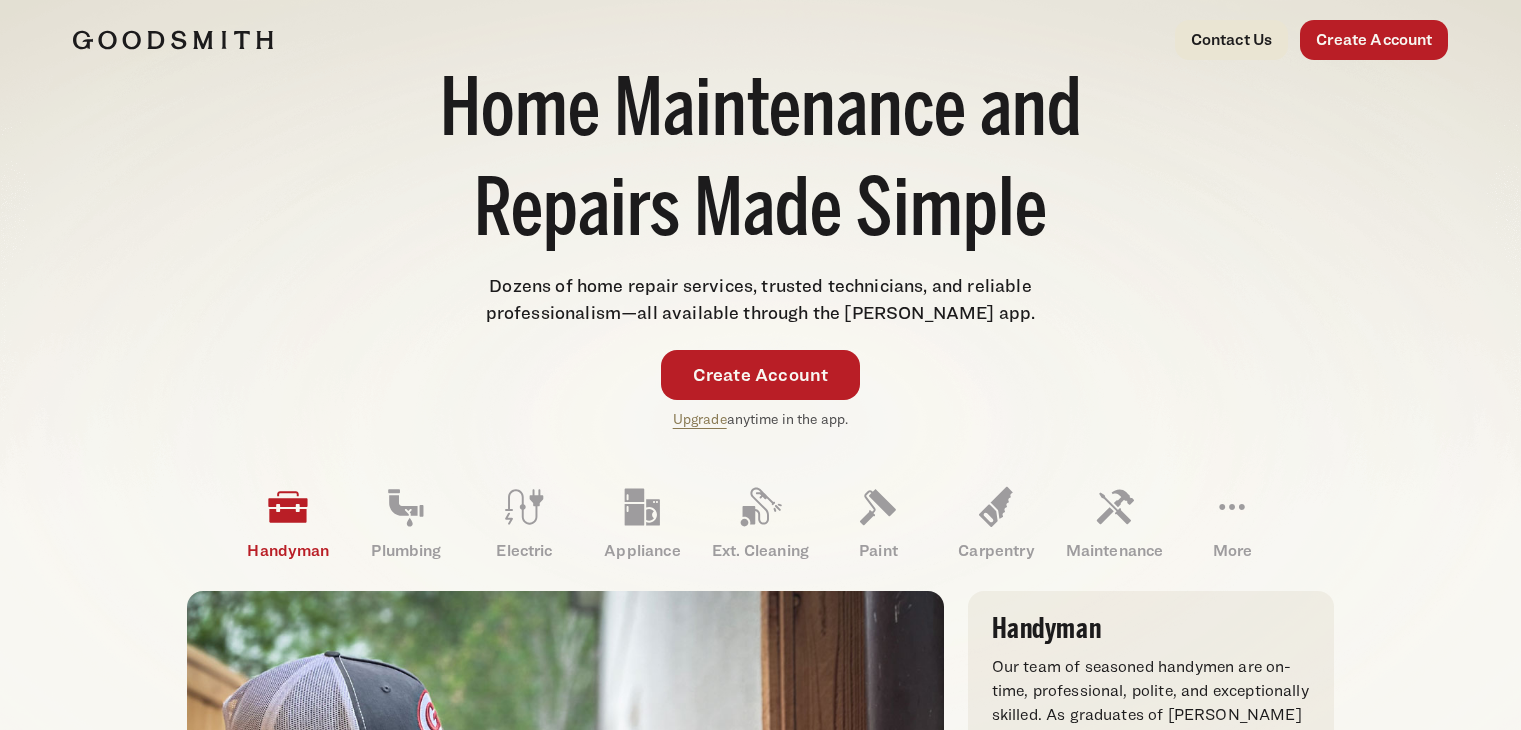scroll, scrollTop: 0, scrollLeft: 0, axis: both 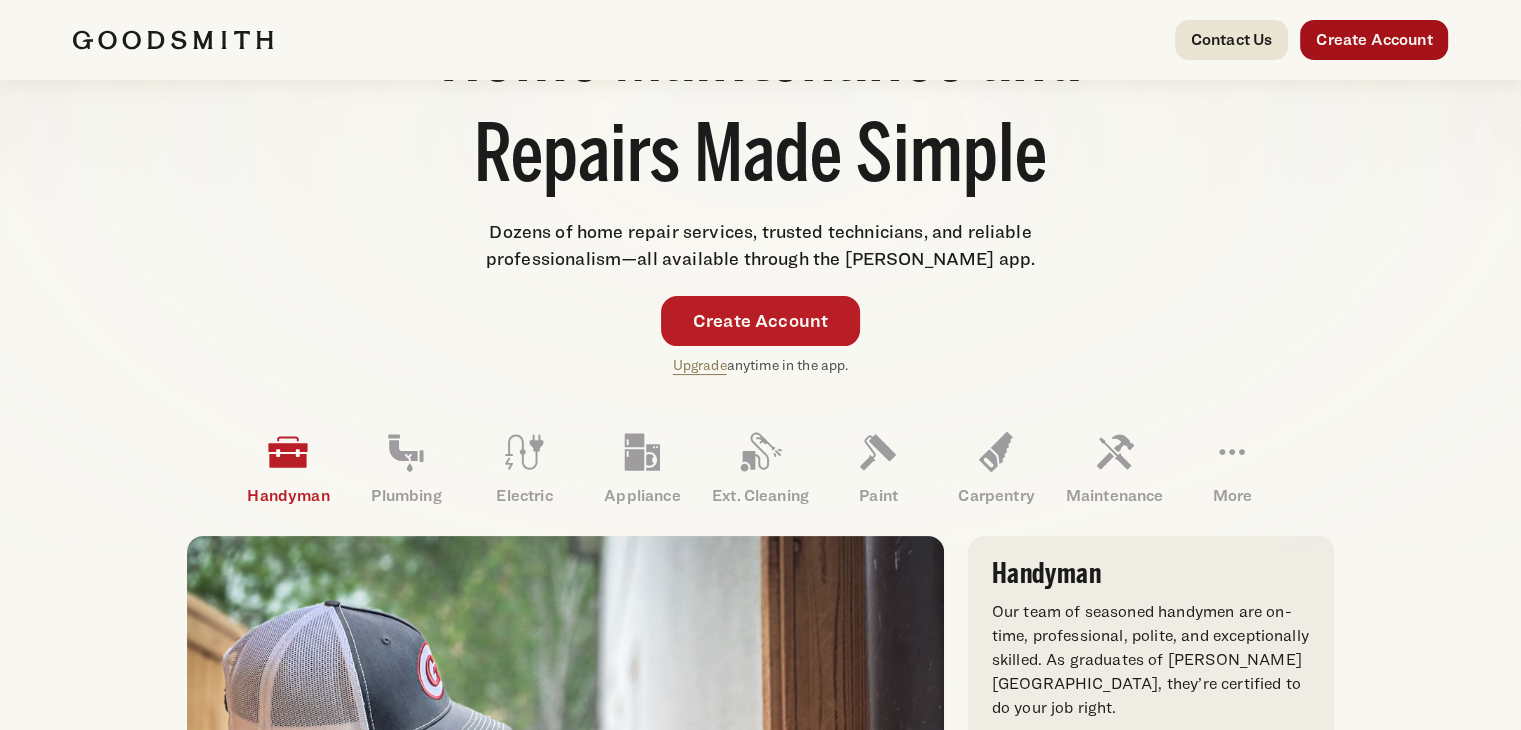 click on "Create Account" at bounding box center (1374, 40) 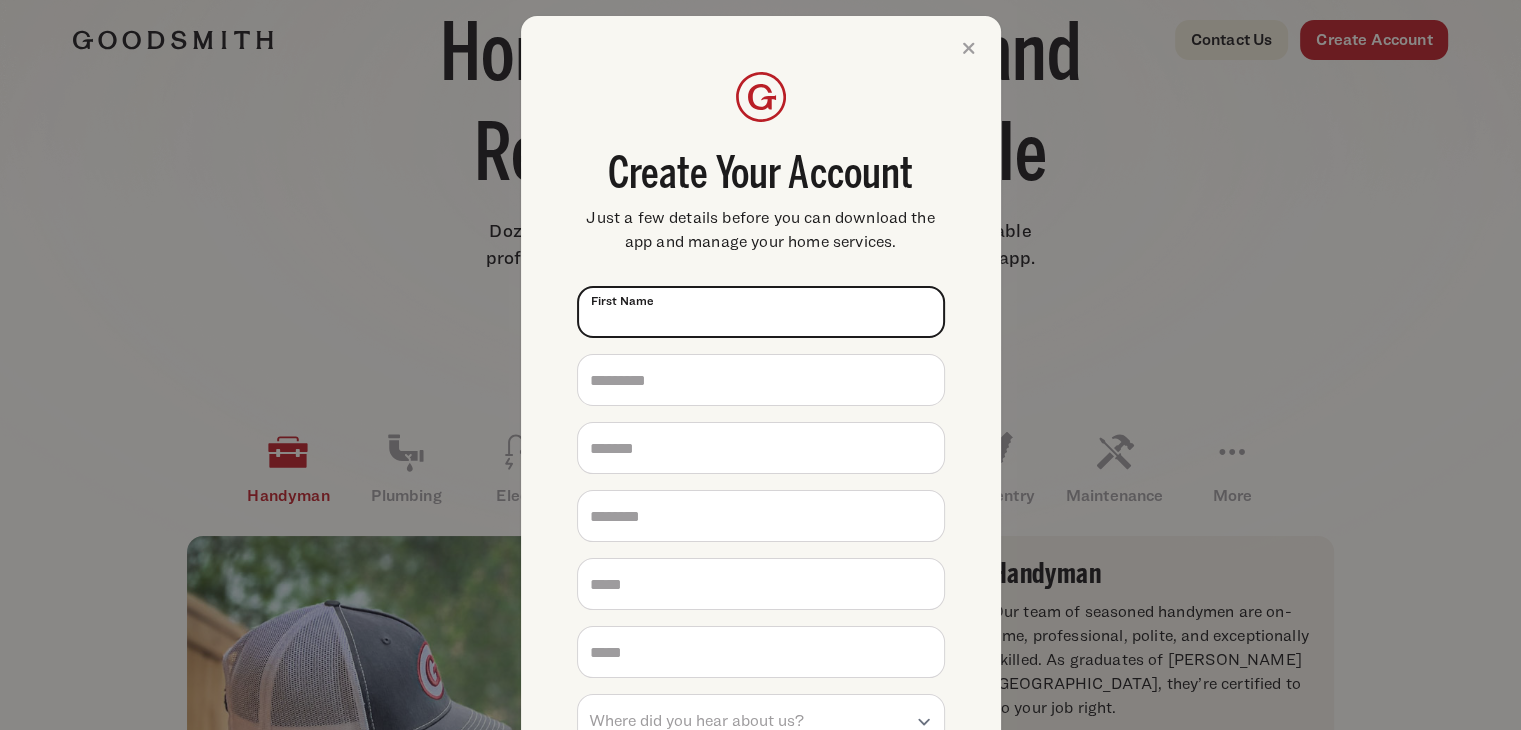 click on "First Name *" at bounding box center (761, 312) 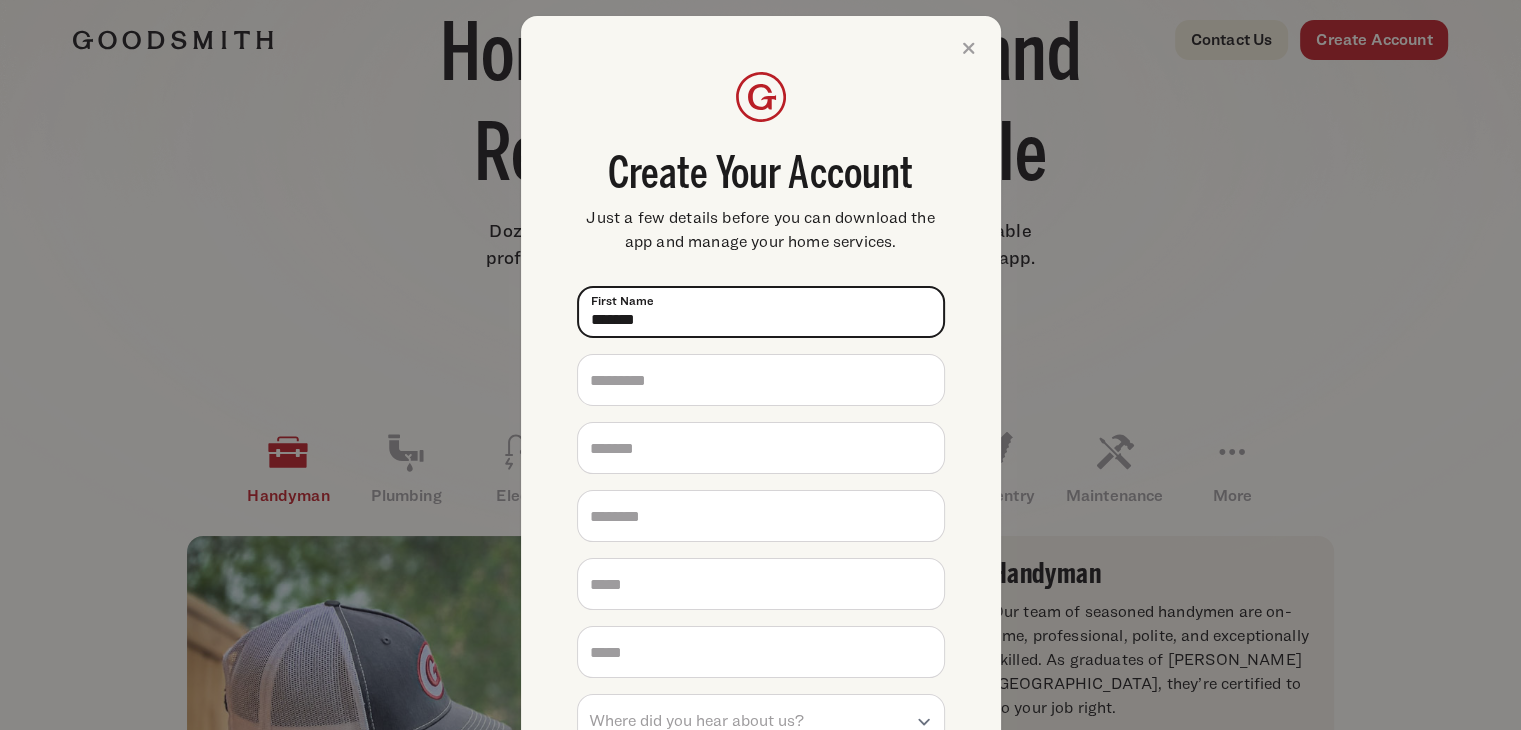 type on "*******" 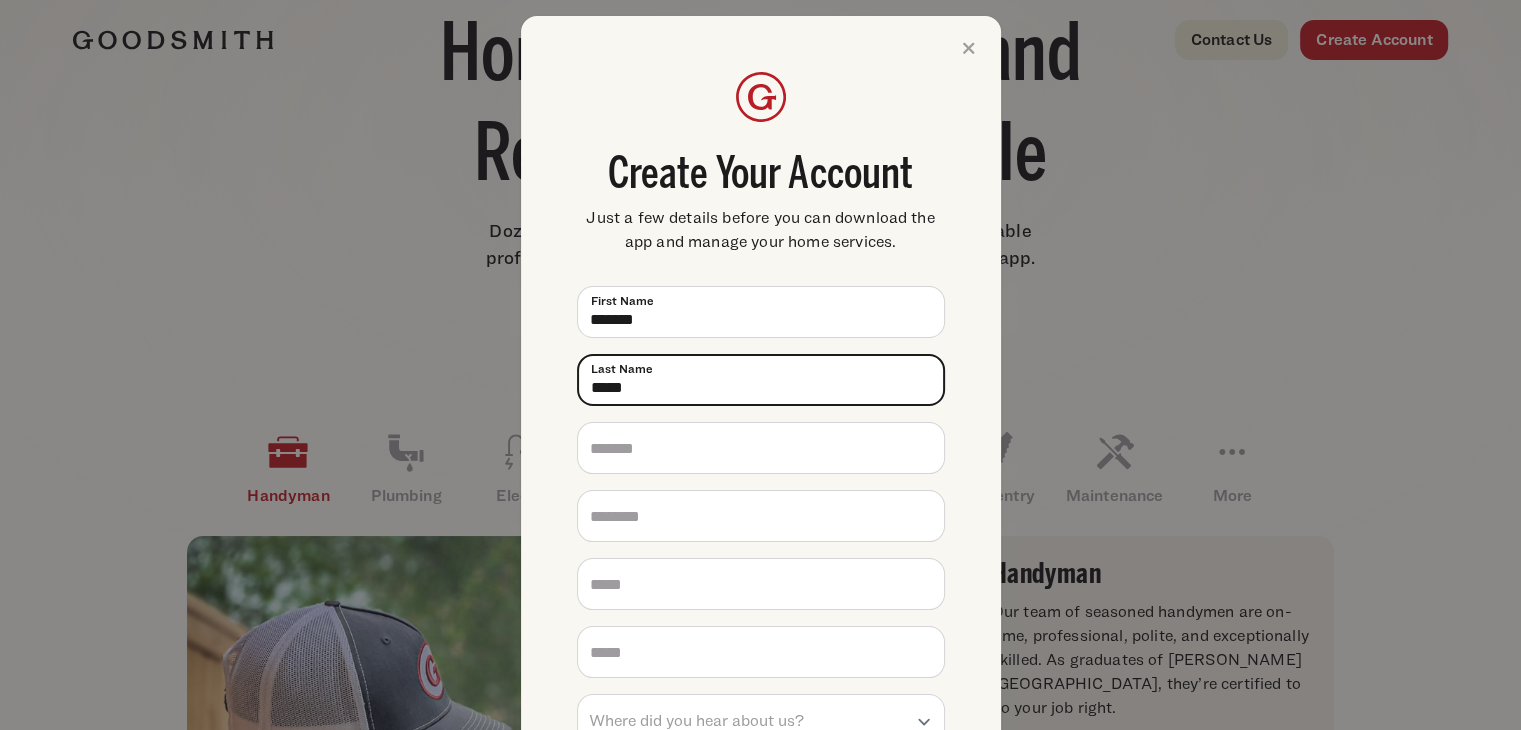 type on "*****" 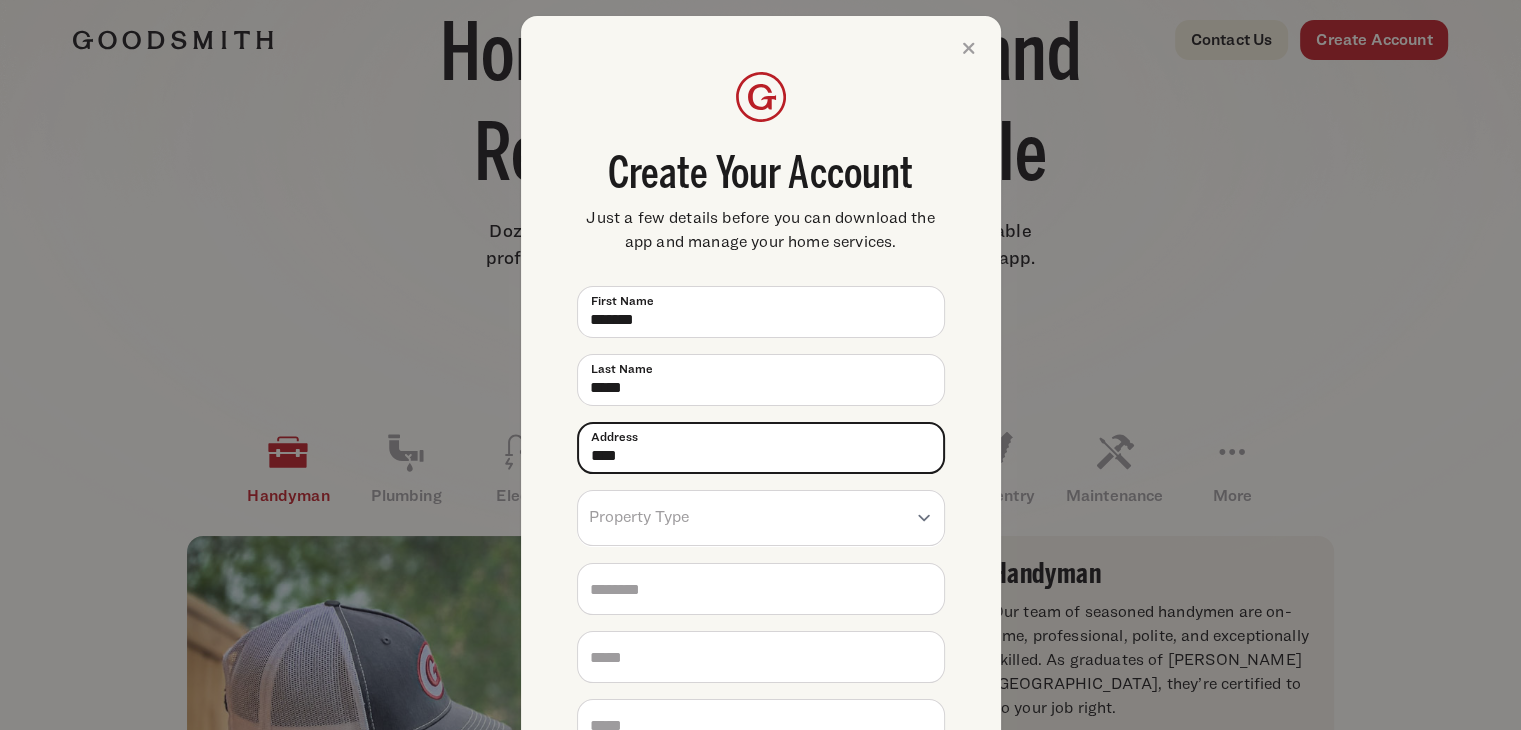 type on "**********" 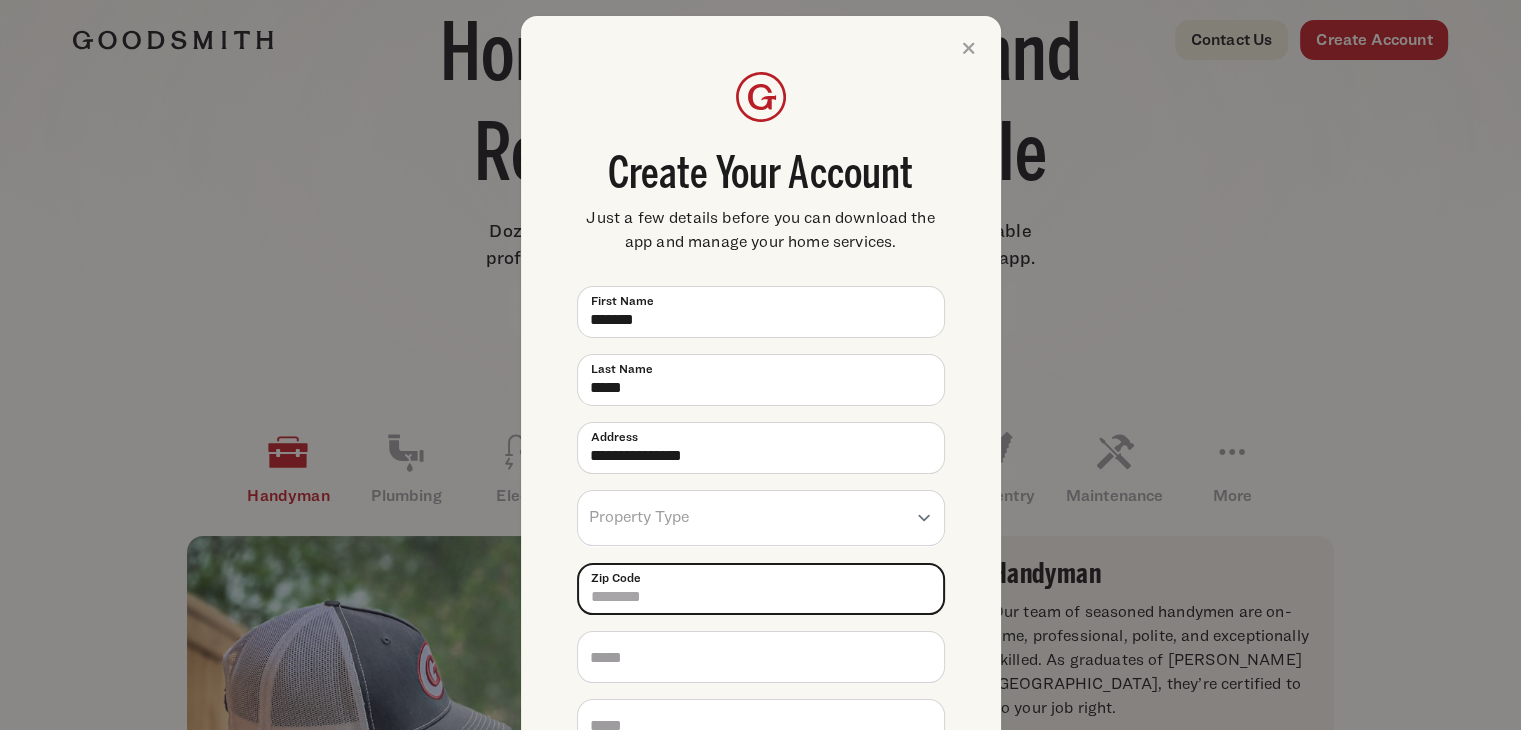 type on "*****" 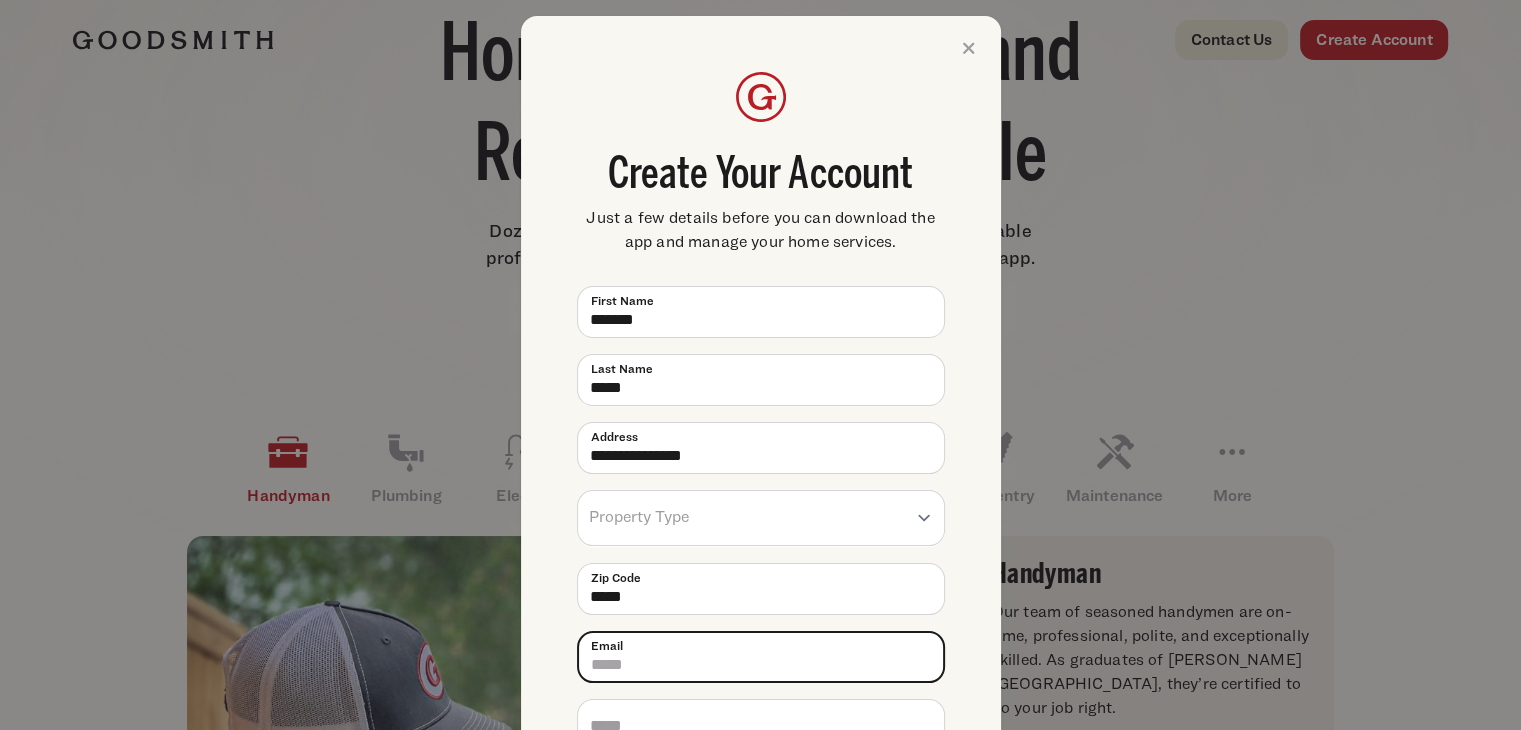 type on "**********" 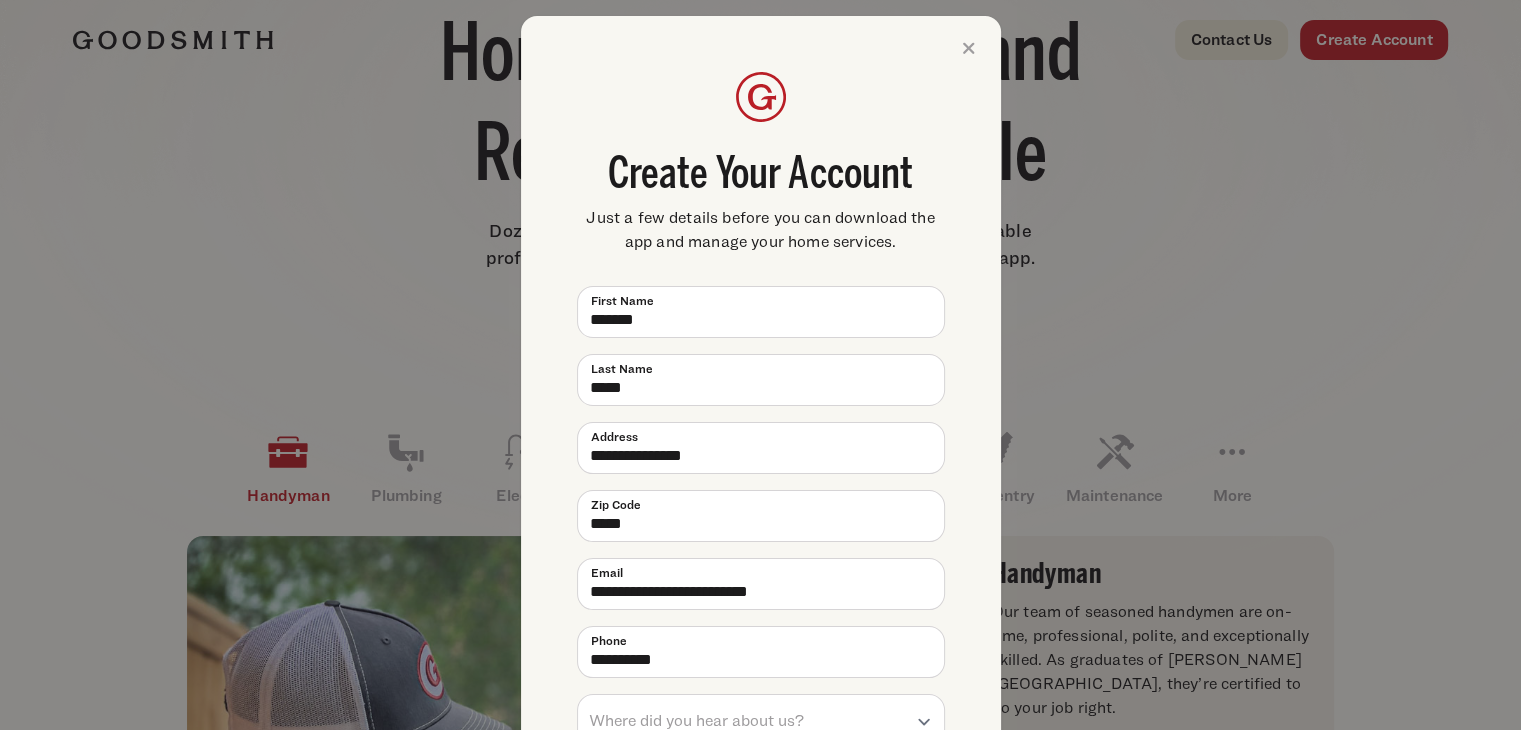 type on "**********" 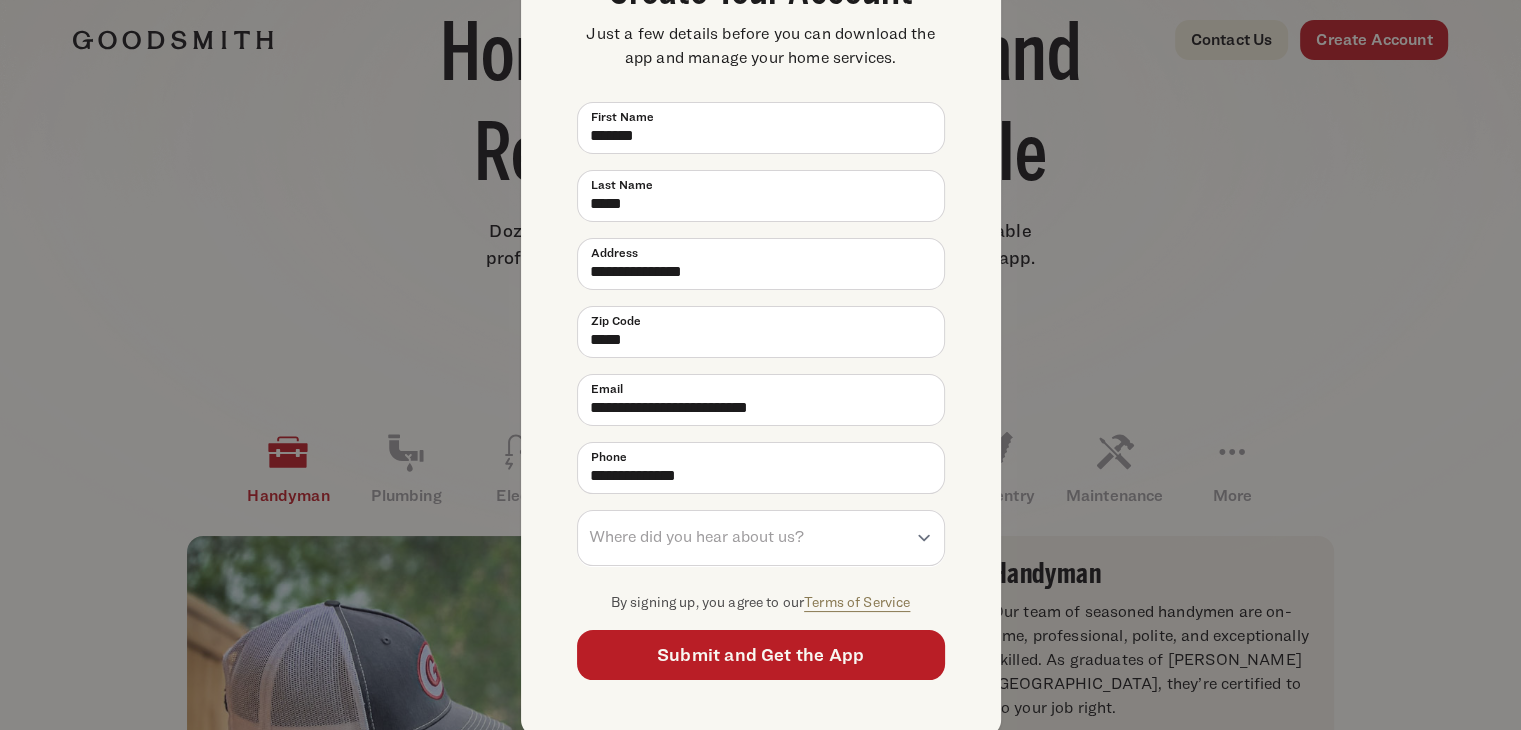 scroll, scrollTop: 184, scrollLeft: 0, axis: vertical 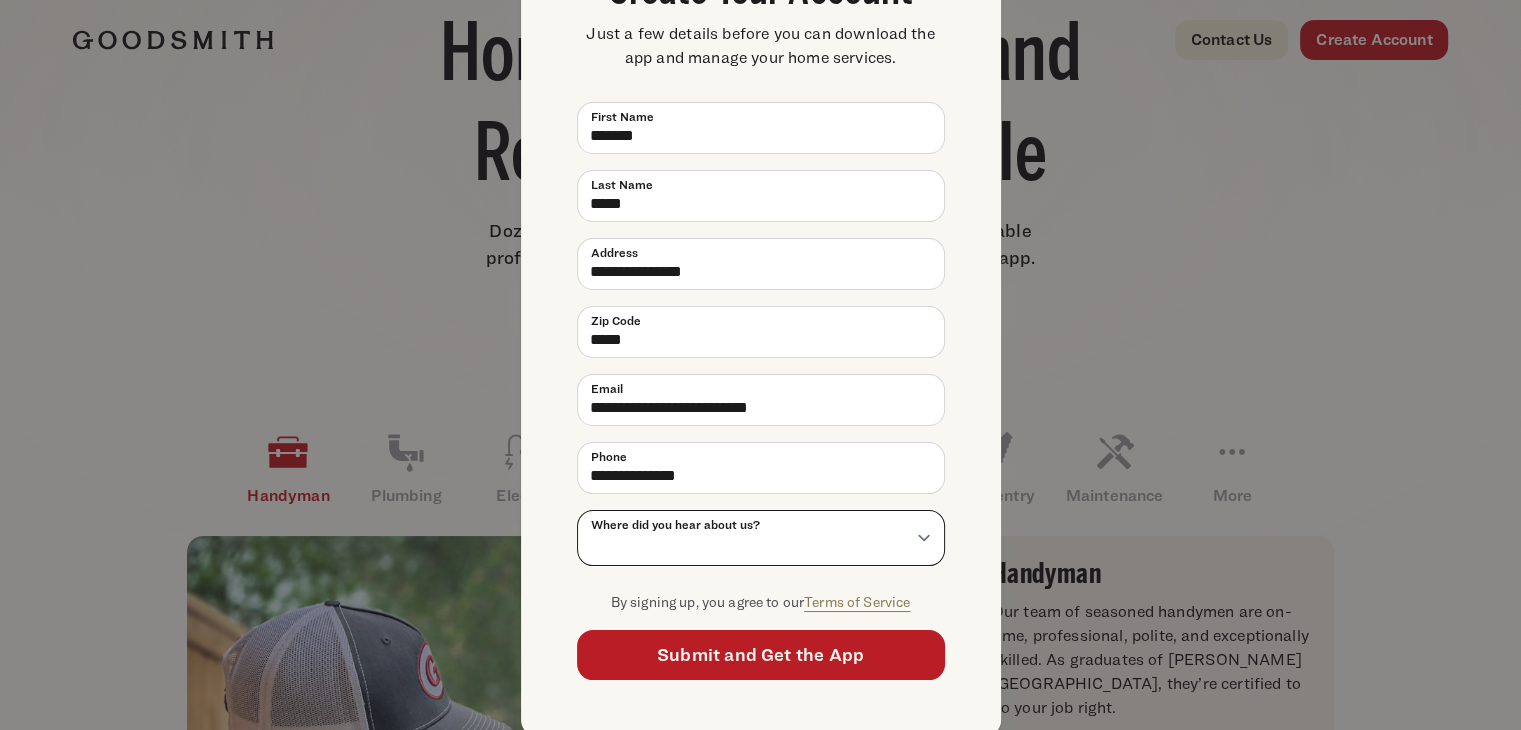 click on "**********" at bounding box center [761, 538] 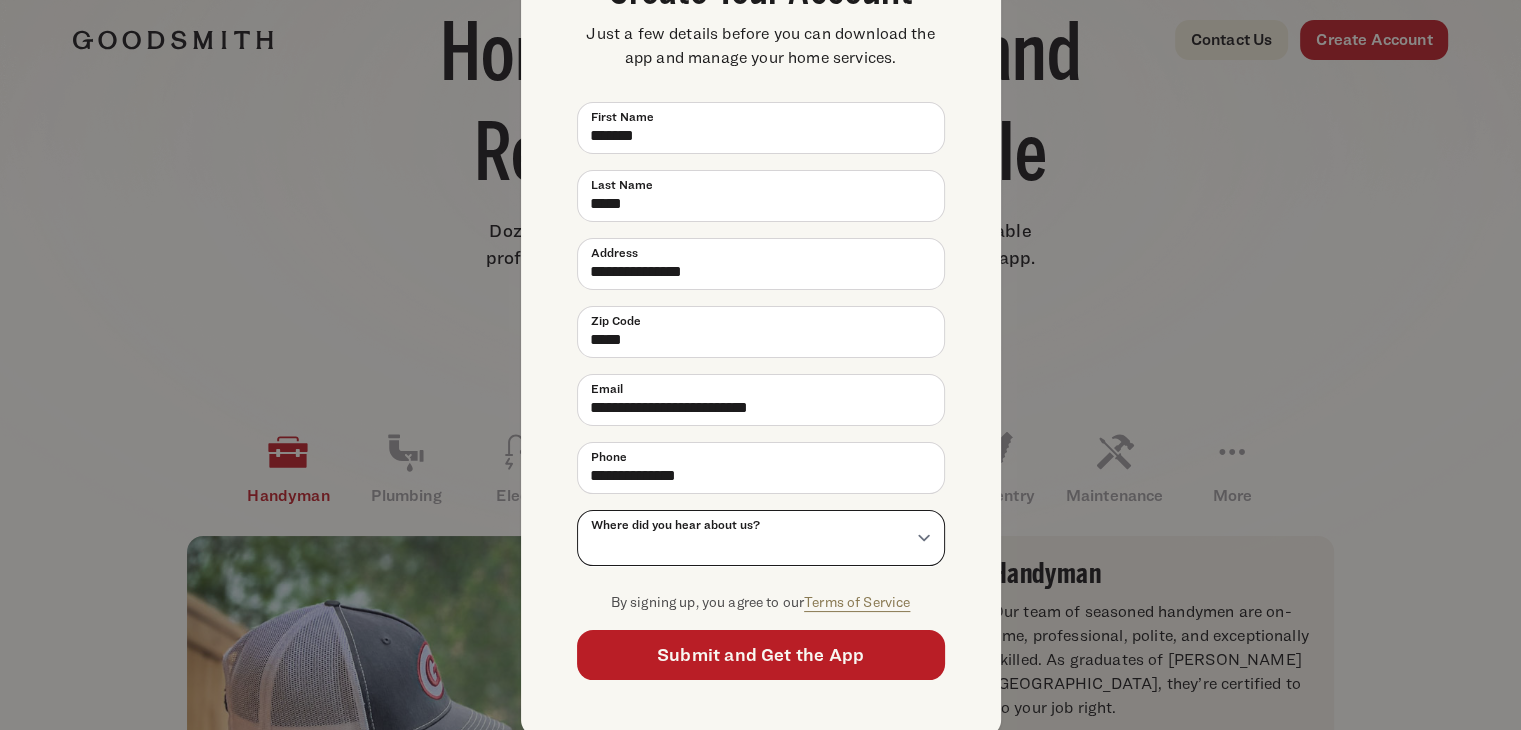 select on "********" 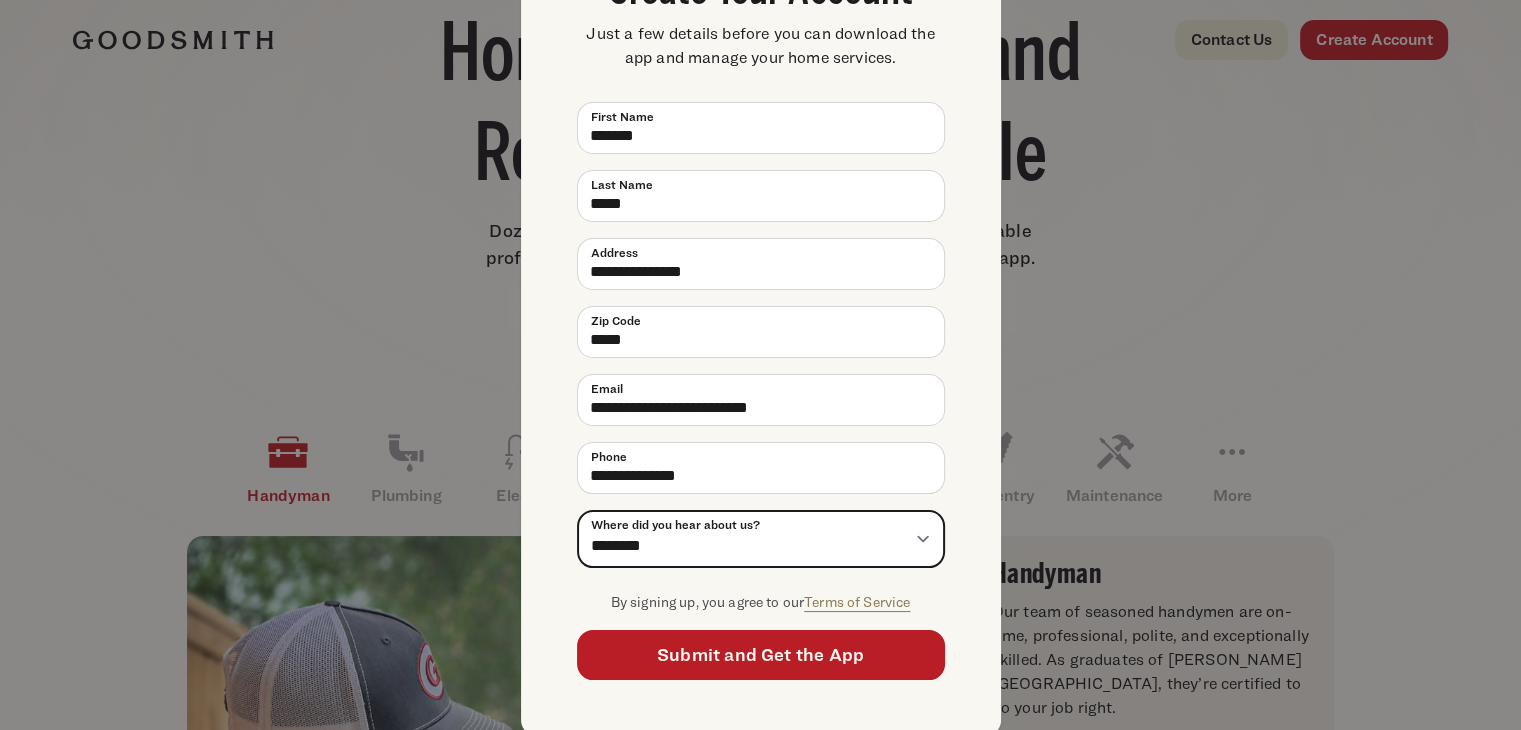 click on "**********" at bounding box center (761, 539) 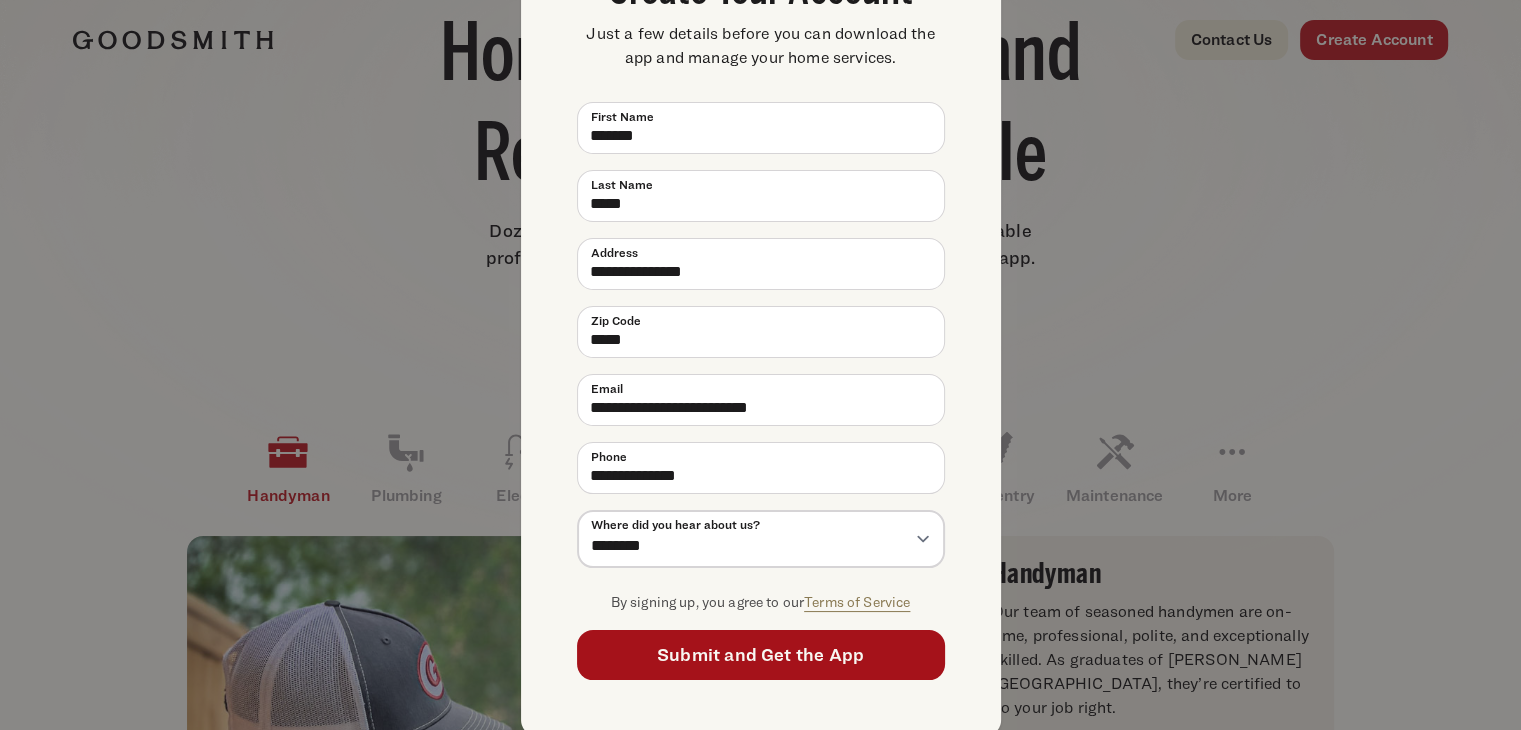 click on "Submit and Get the App" at bounding box center (761, 655) 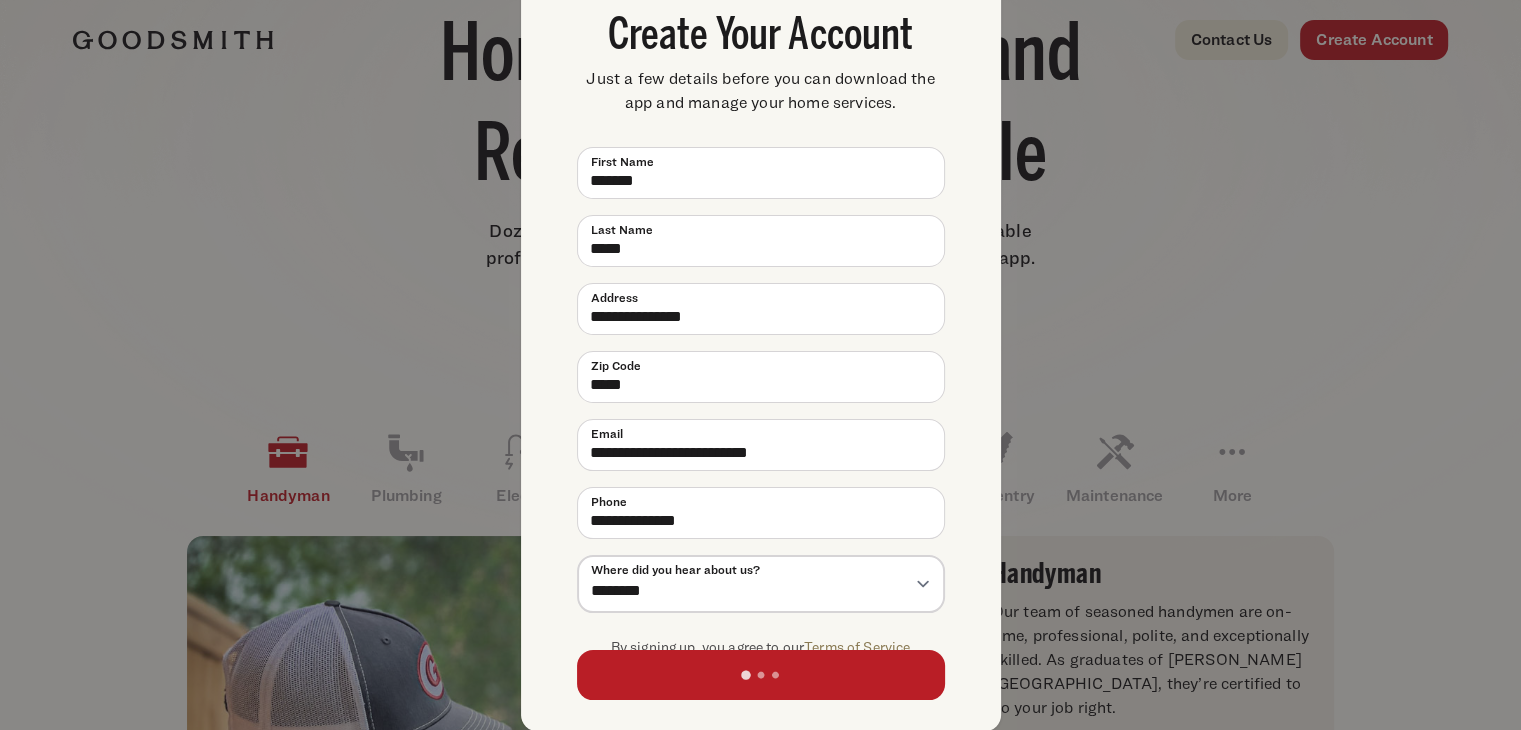 click on "**********" at bounding box center [761, 304] 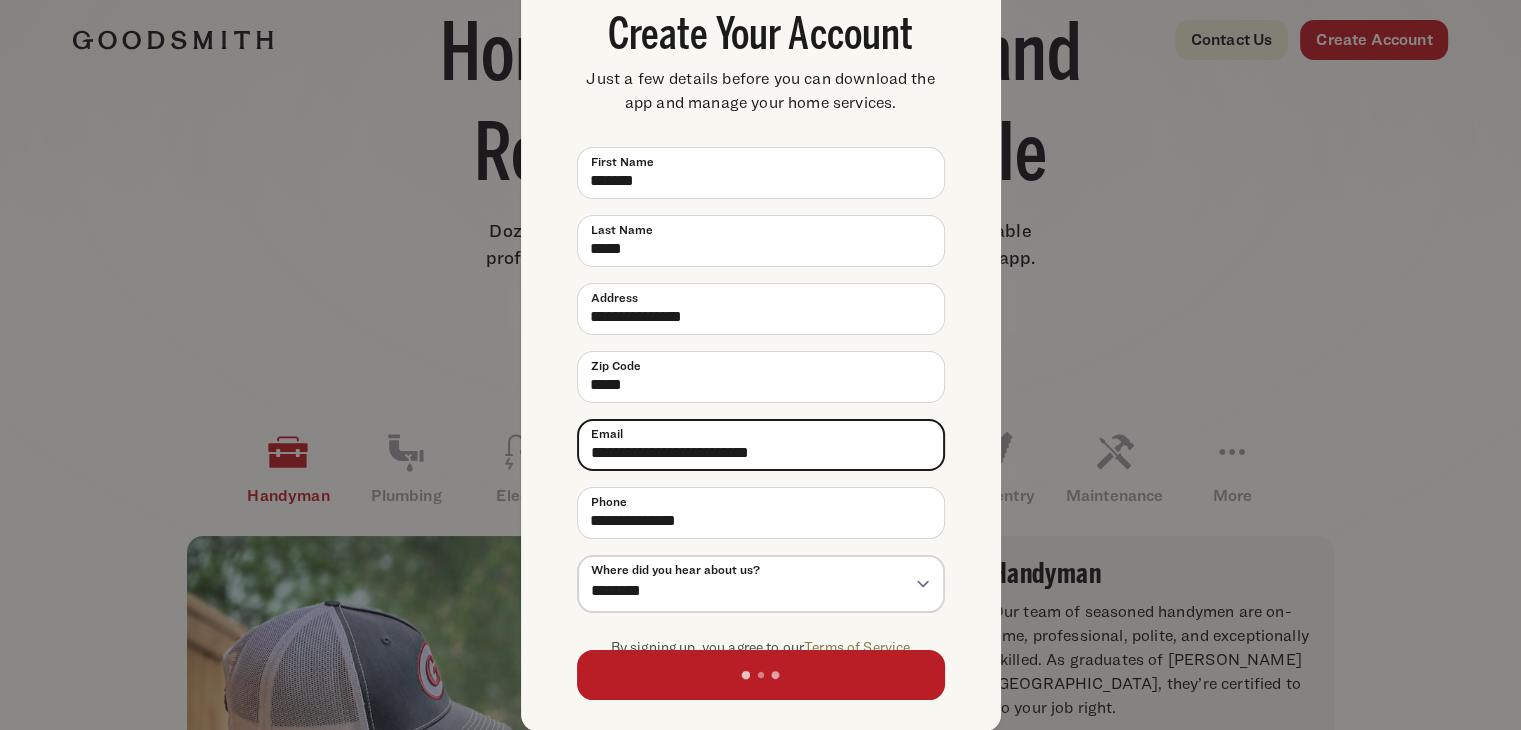 drag, startPoint x: 879, startPoint y: 465, endPoint x: 504, endPoint y: 441, distance: 375.7672 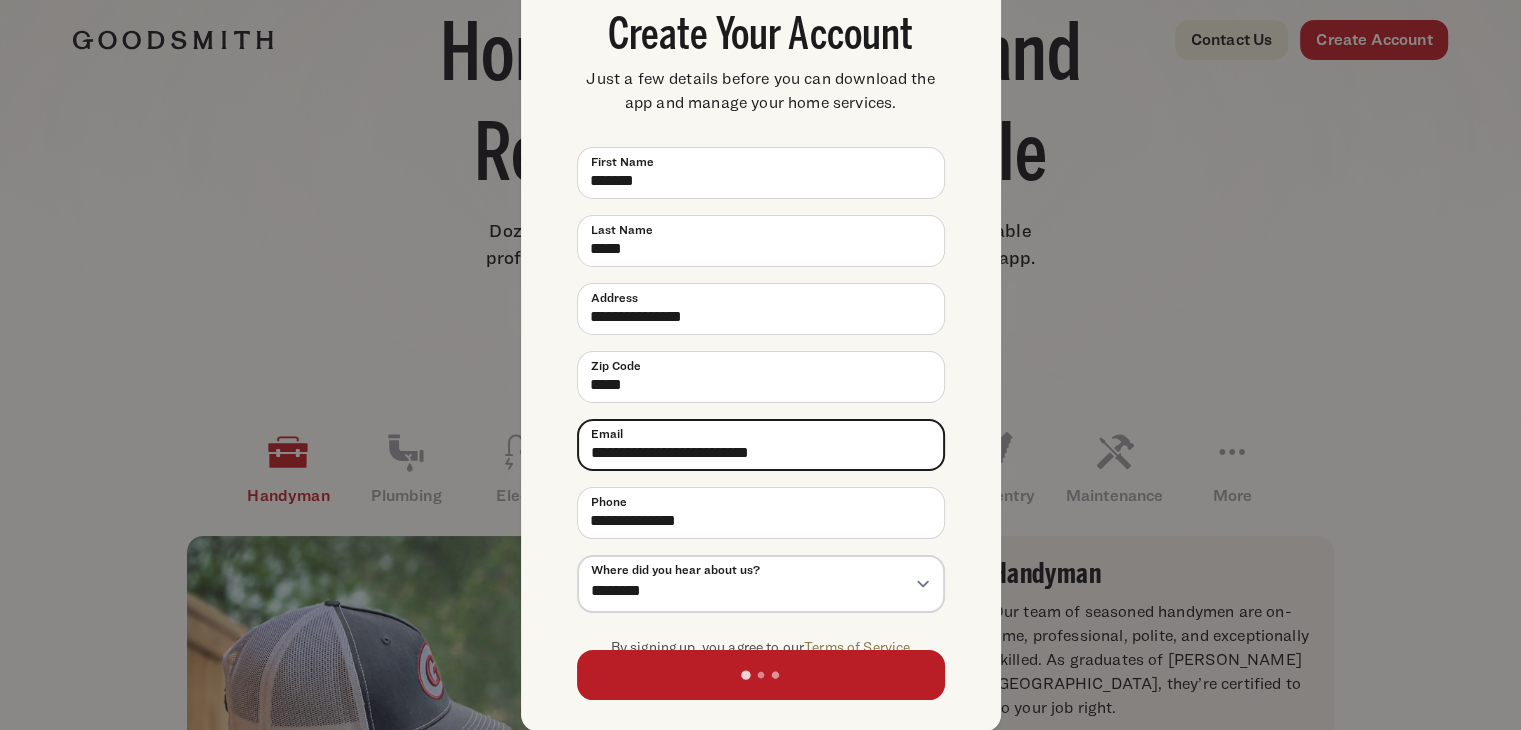 click on "**********" at bounding box center (761, 226) 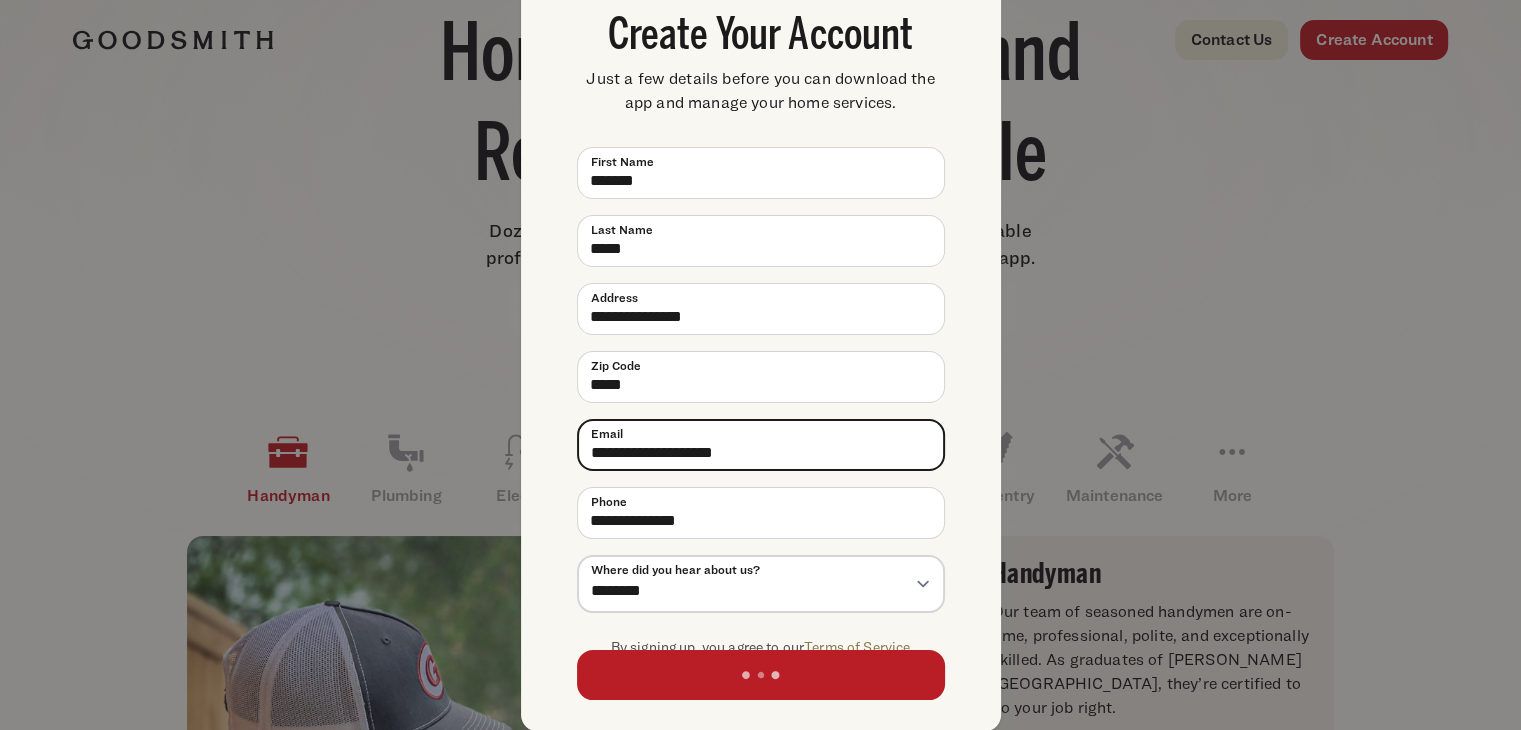 type on "**********" 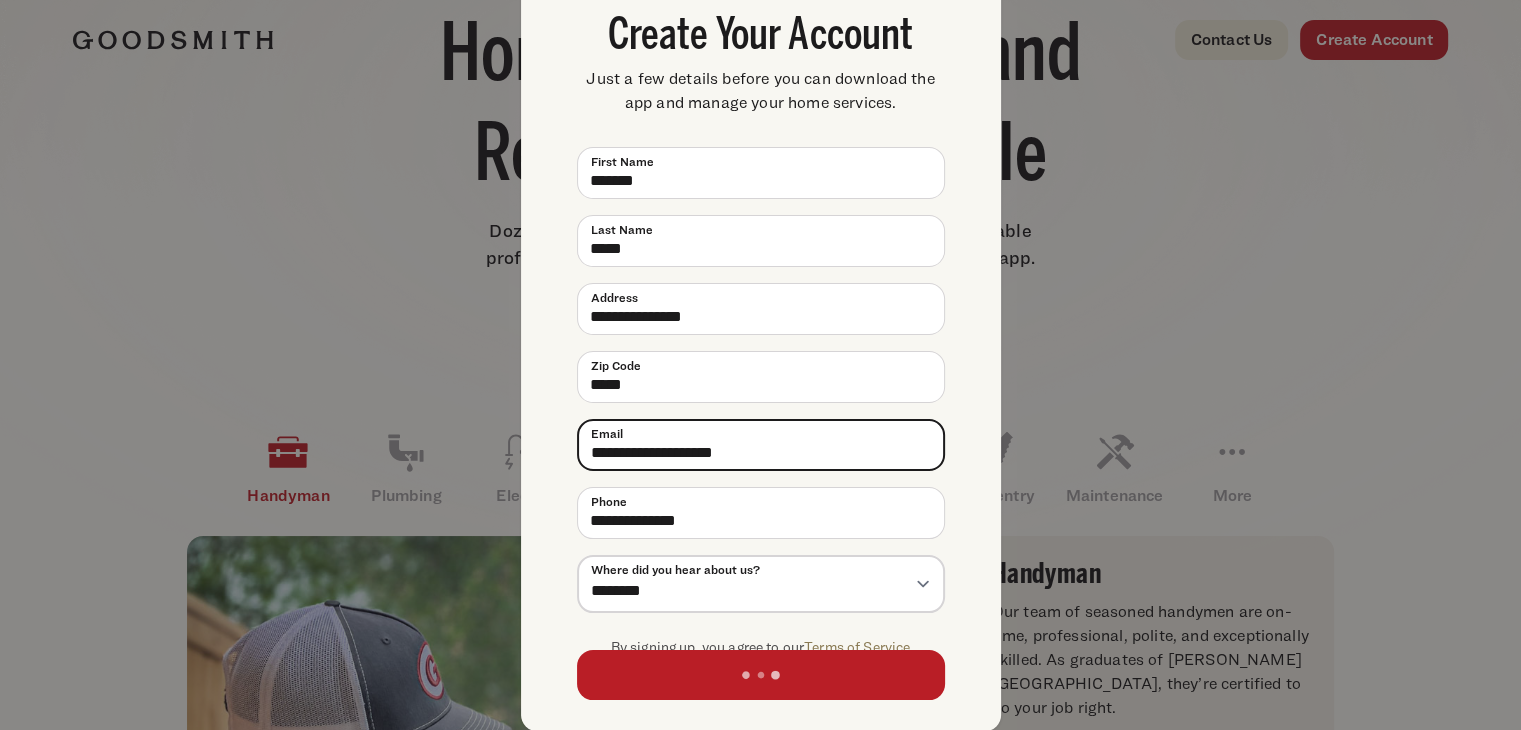 click on "Submit and Get the App" at bounding box center (761, 675) 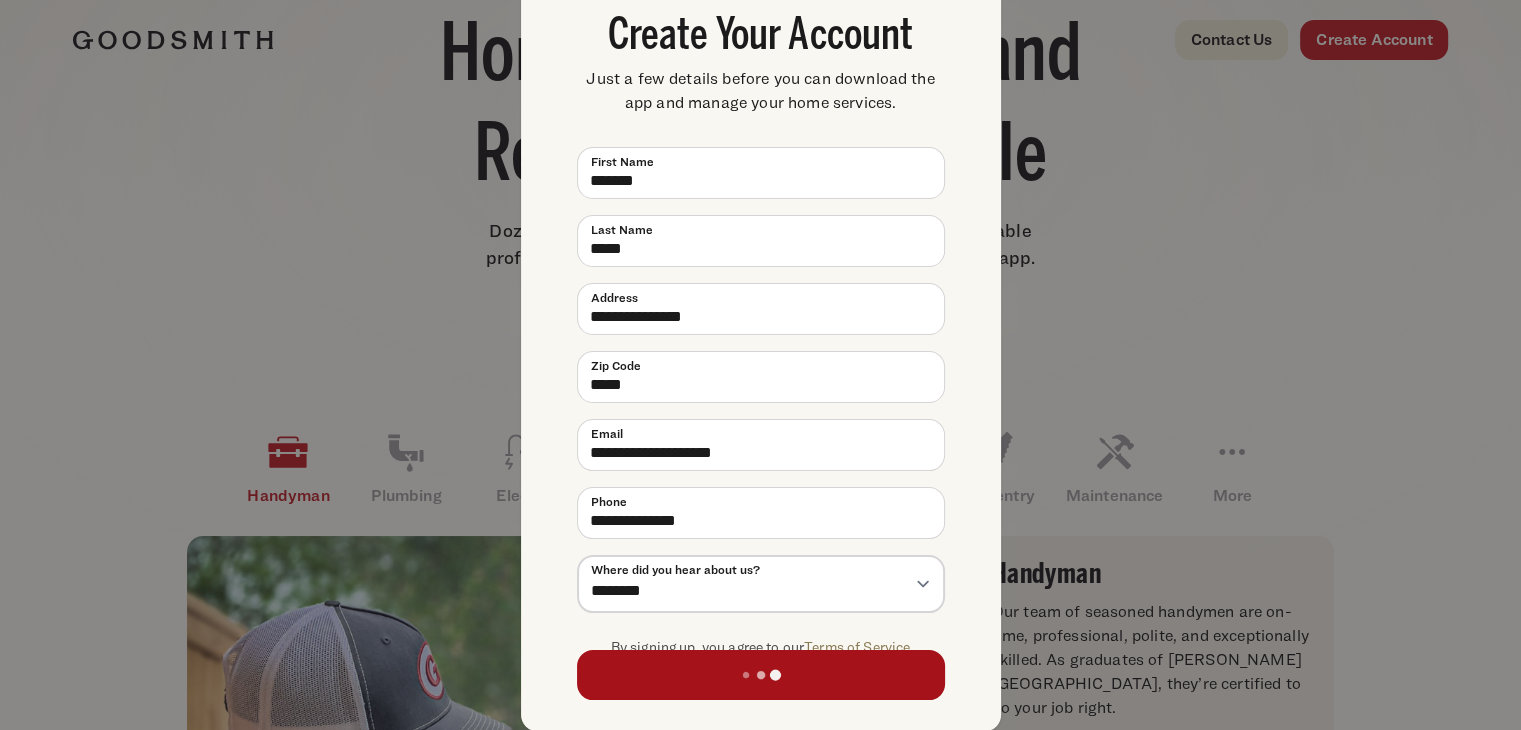 click on "Submit and Get the App" at bounding box center [761, 675] 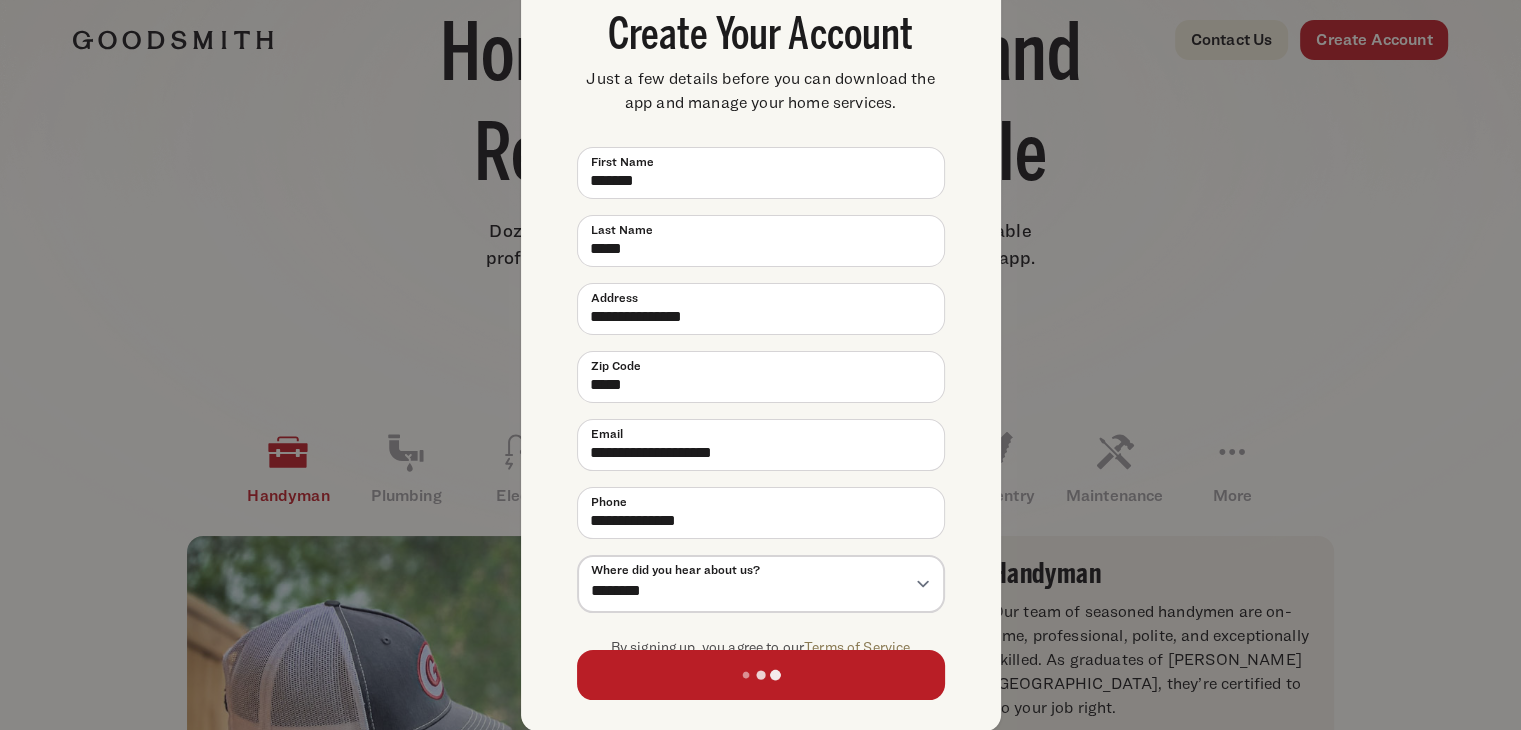 scroll, scrollTop: 0, scrollLeft: 0, axis: both 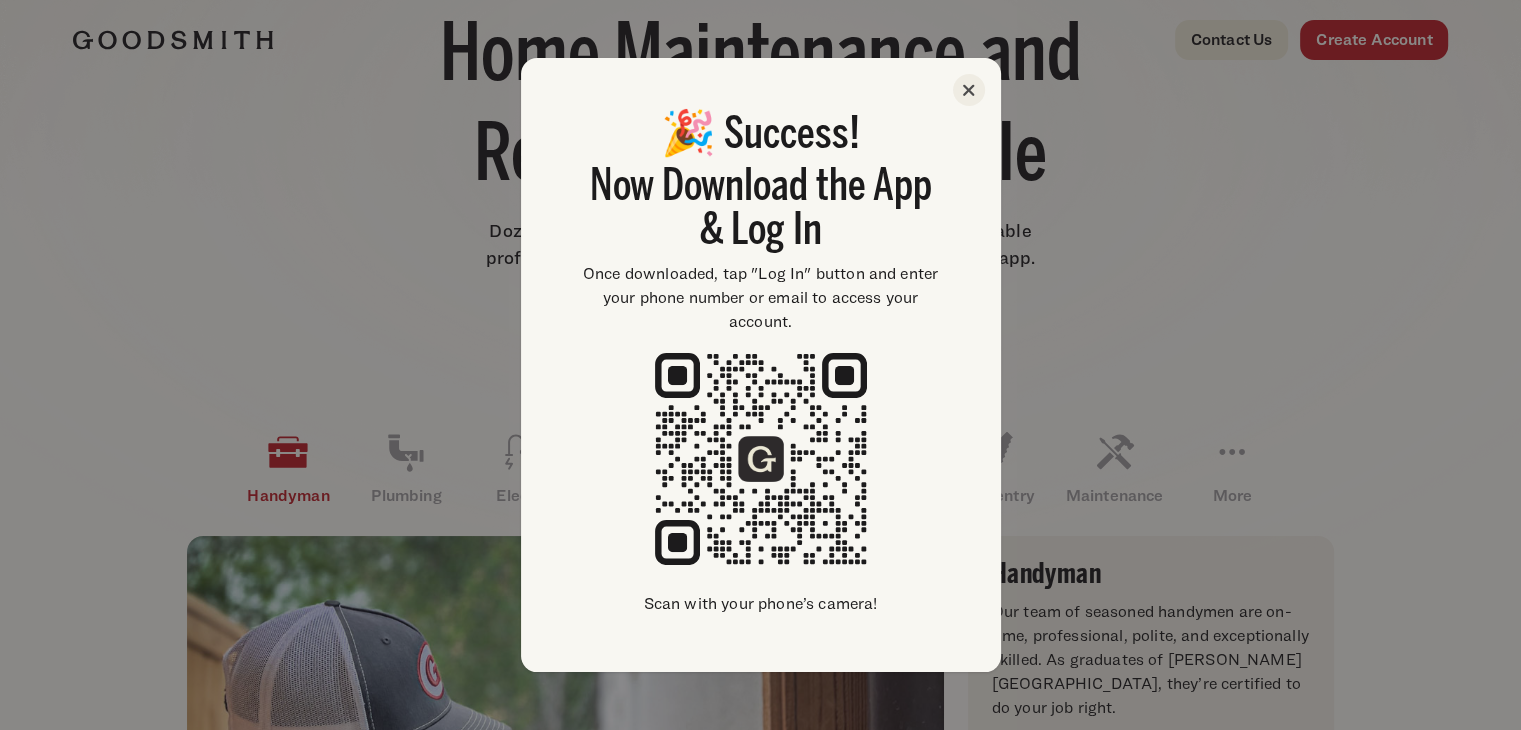 click at bounding box center [969, 90] 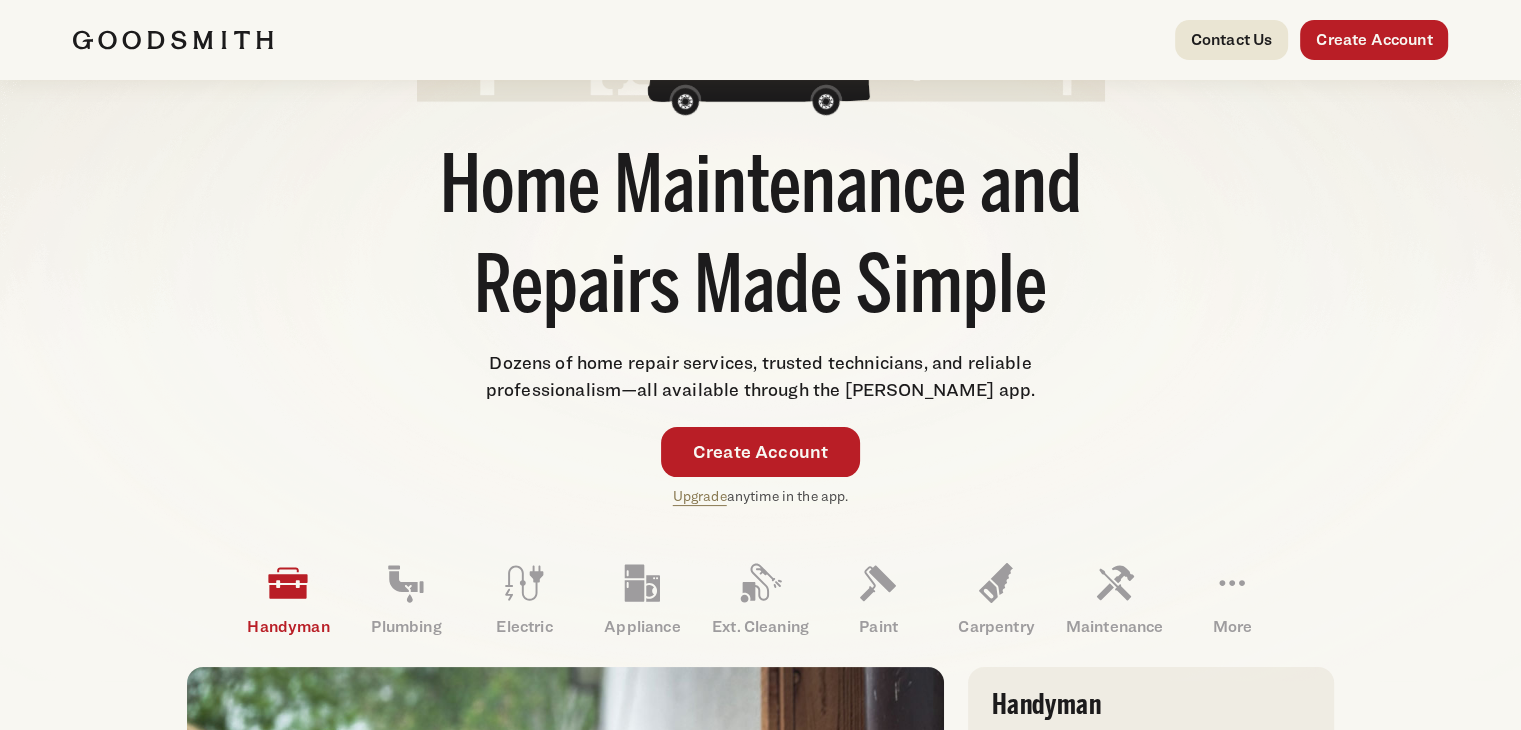 scroll, scrollTop: 0, scrollLeft: 0, axis: both 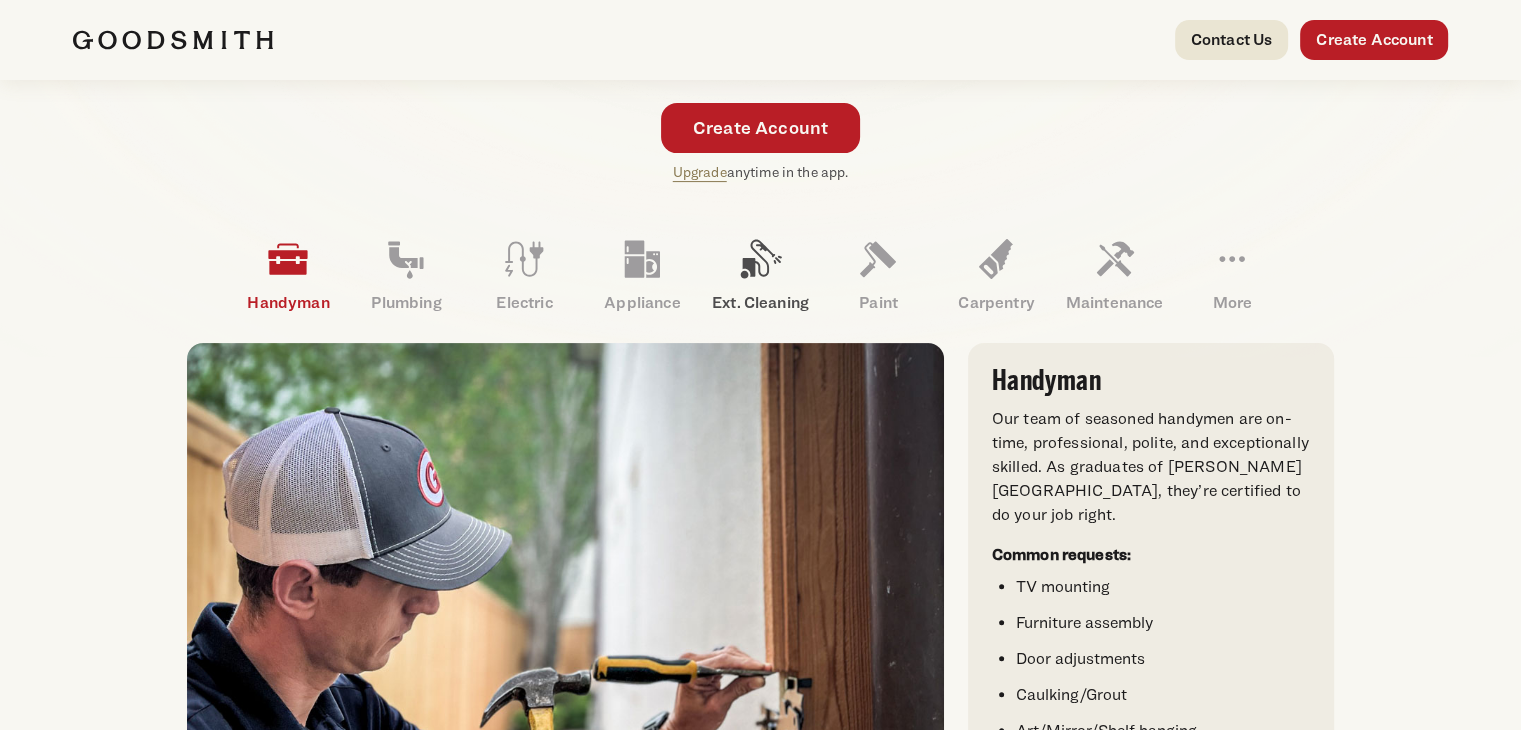 click 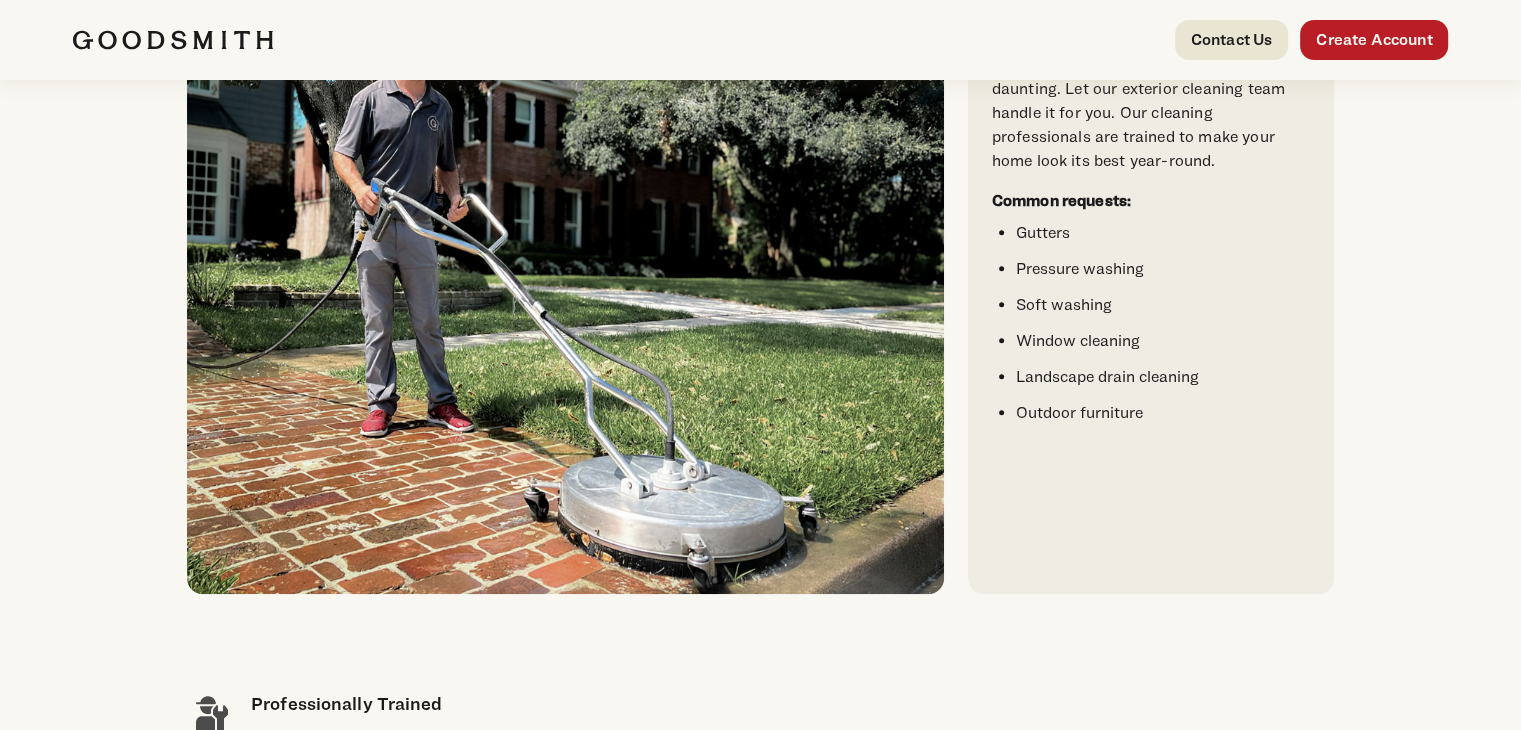 scroll, scrollTop: 843, scrollLeft: 0, axis: vertical 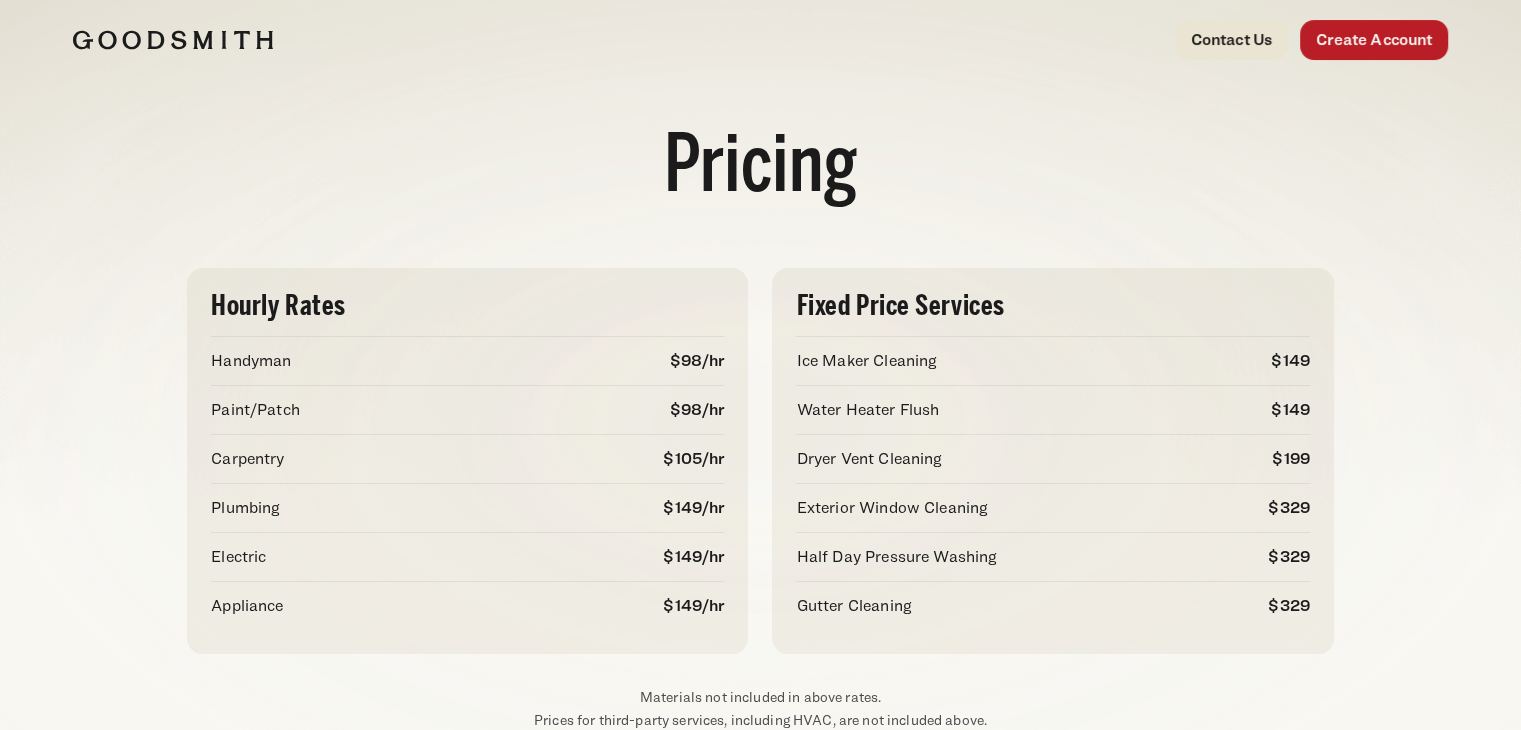 click at bounding box center (173, 40) 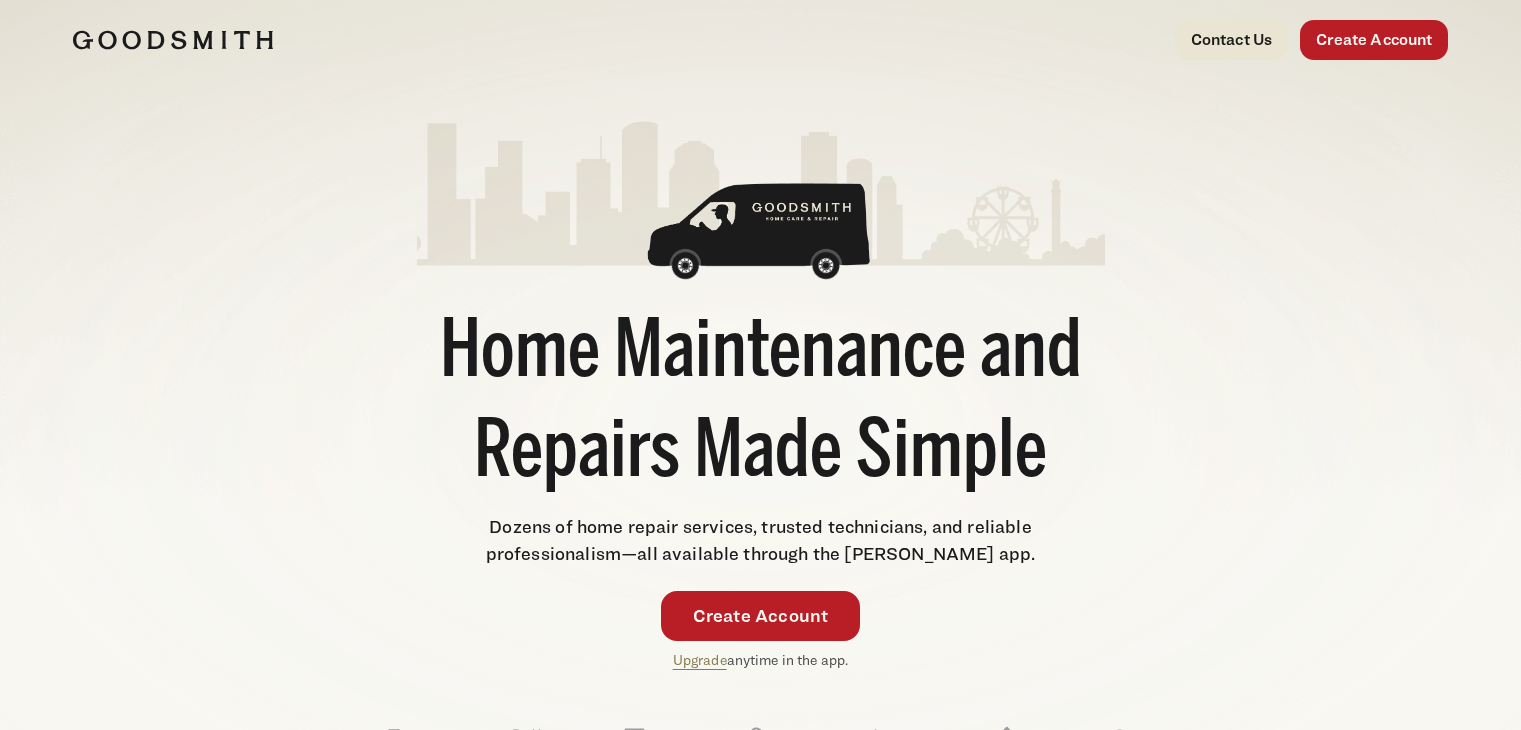 scroll, scrollTop: 0, scrollLeft: 0, axis: both 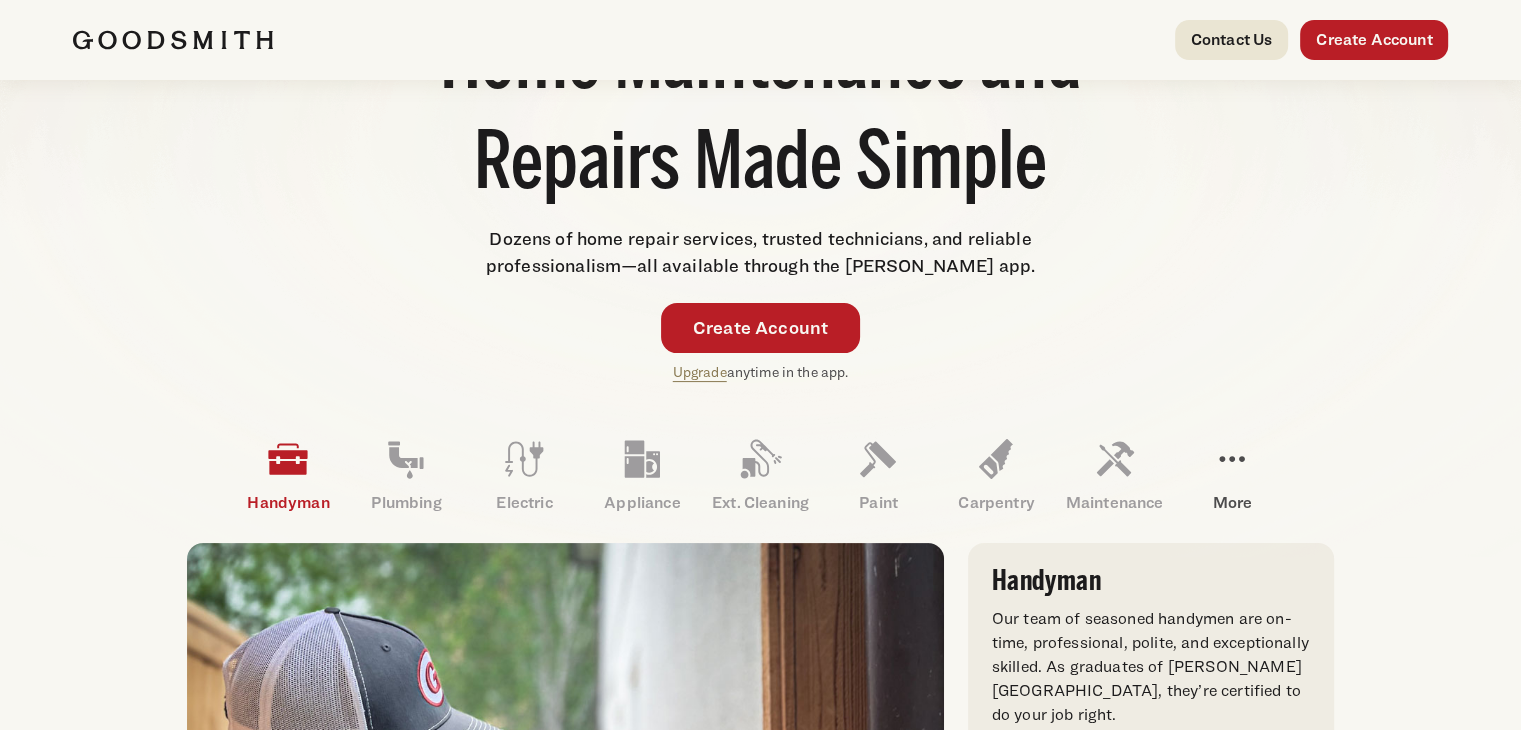 click 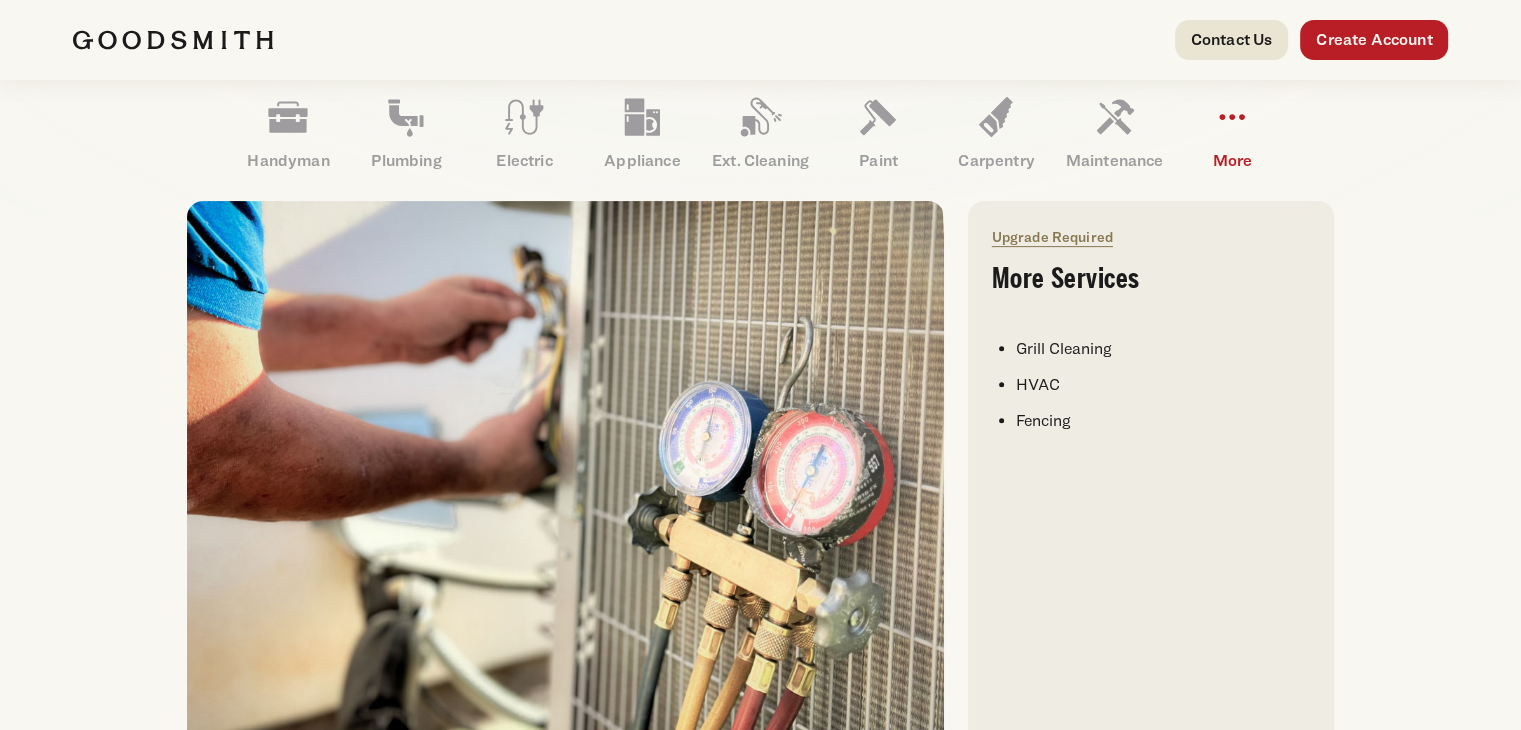 scroll, scrollTop: 631, scrollLeft: 0, axis: vertical 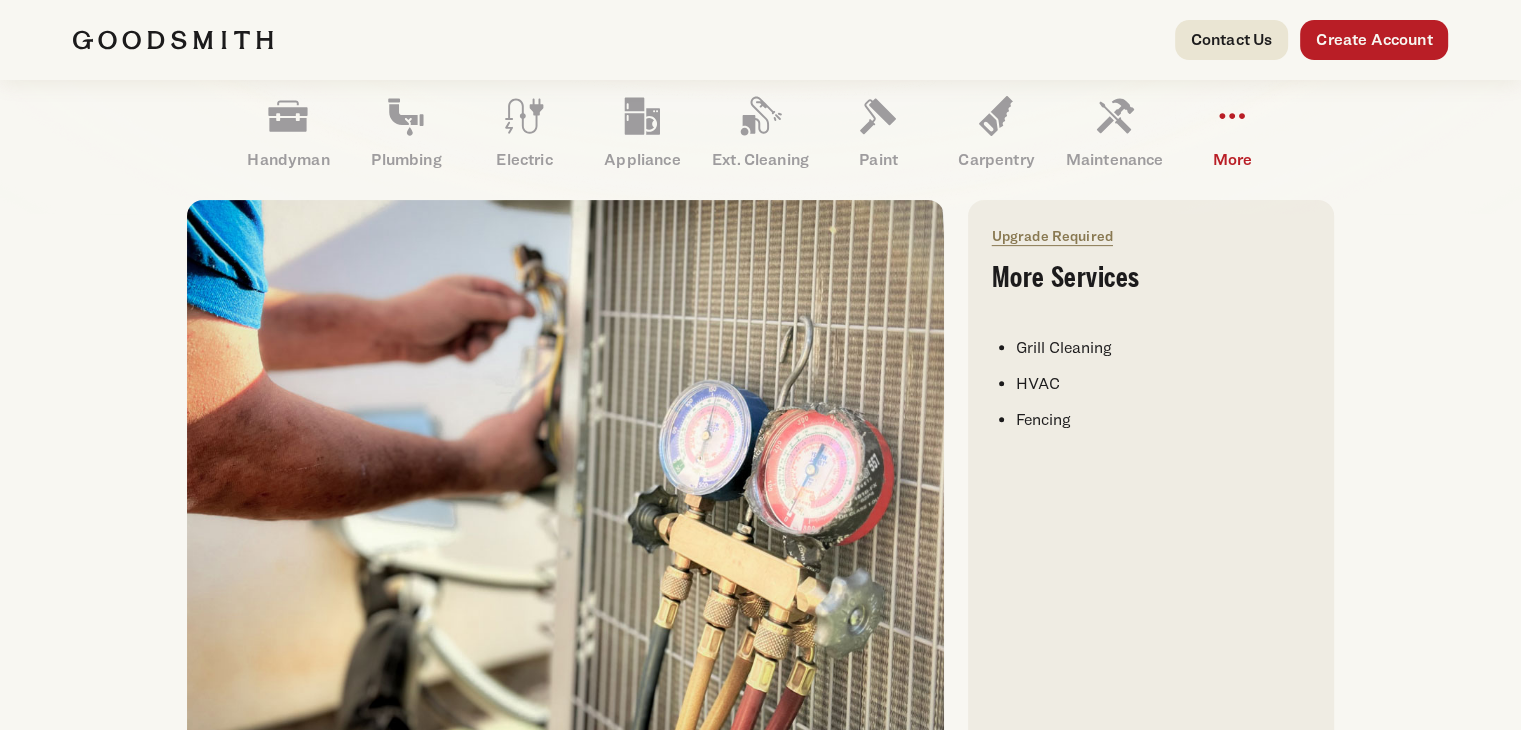 click on "Grill Cleaning" at bounding box center [1163, 348] 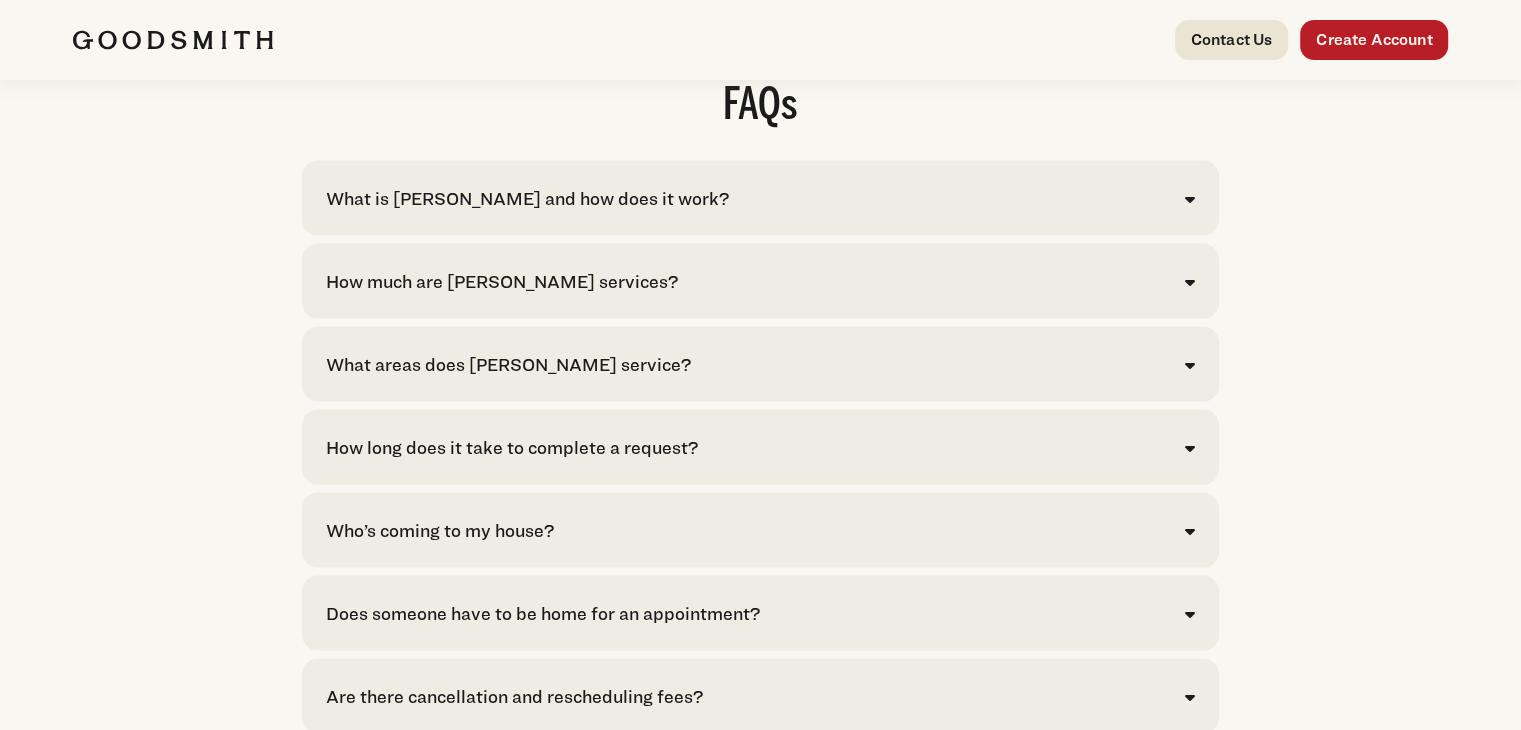 scroll, scrollTop: 4044, scrollLeft: 0, axis: vertical 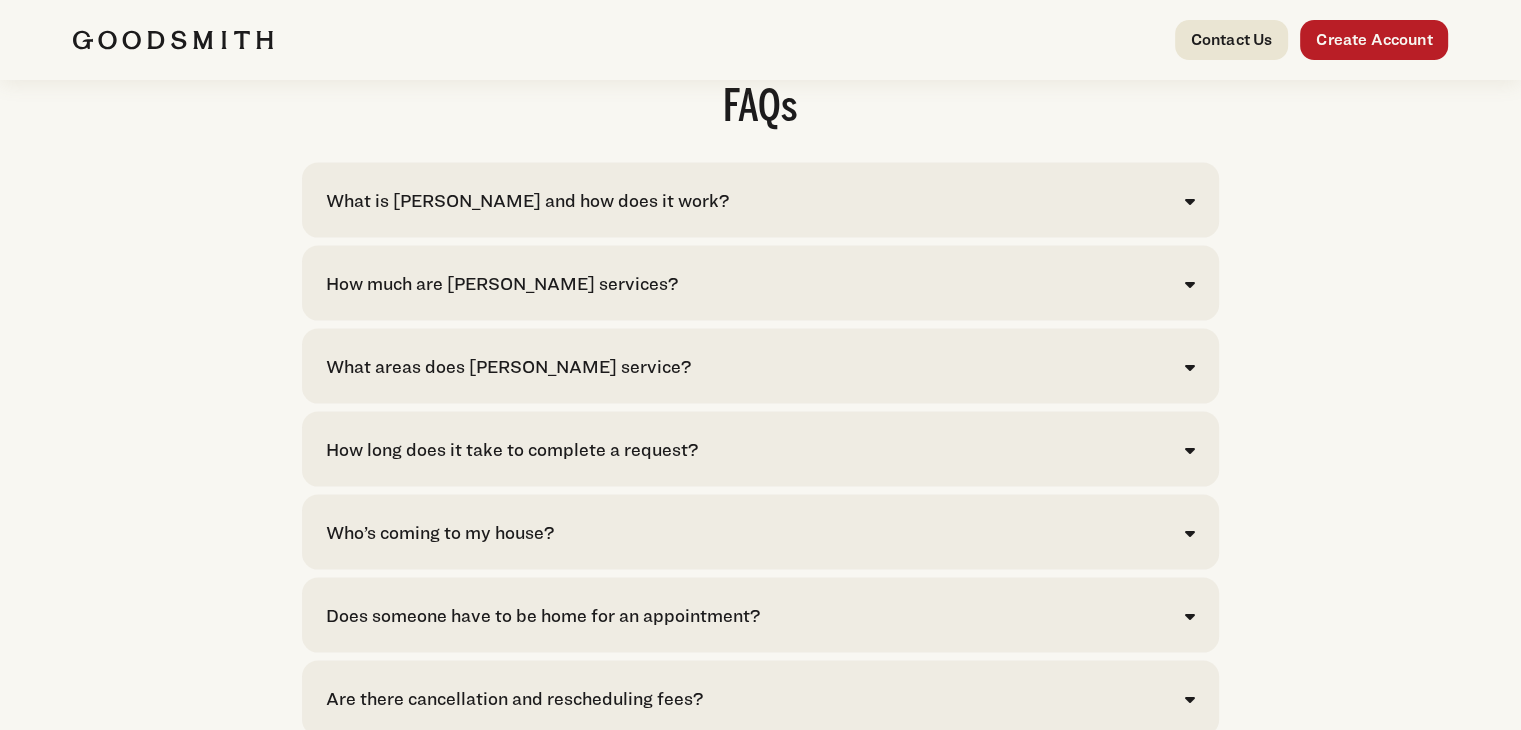 click on "How much are Goodsmith services?
Click here  to see pricing for our most common services and hourly rates. Ultimately, however, pricing depends on the scope of your request and the information you provide (pictures are the best!)." at bounding box center [760, 283] 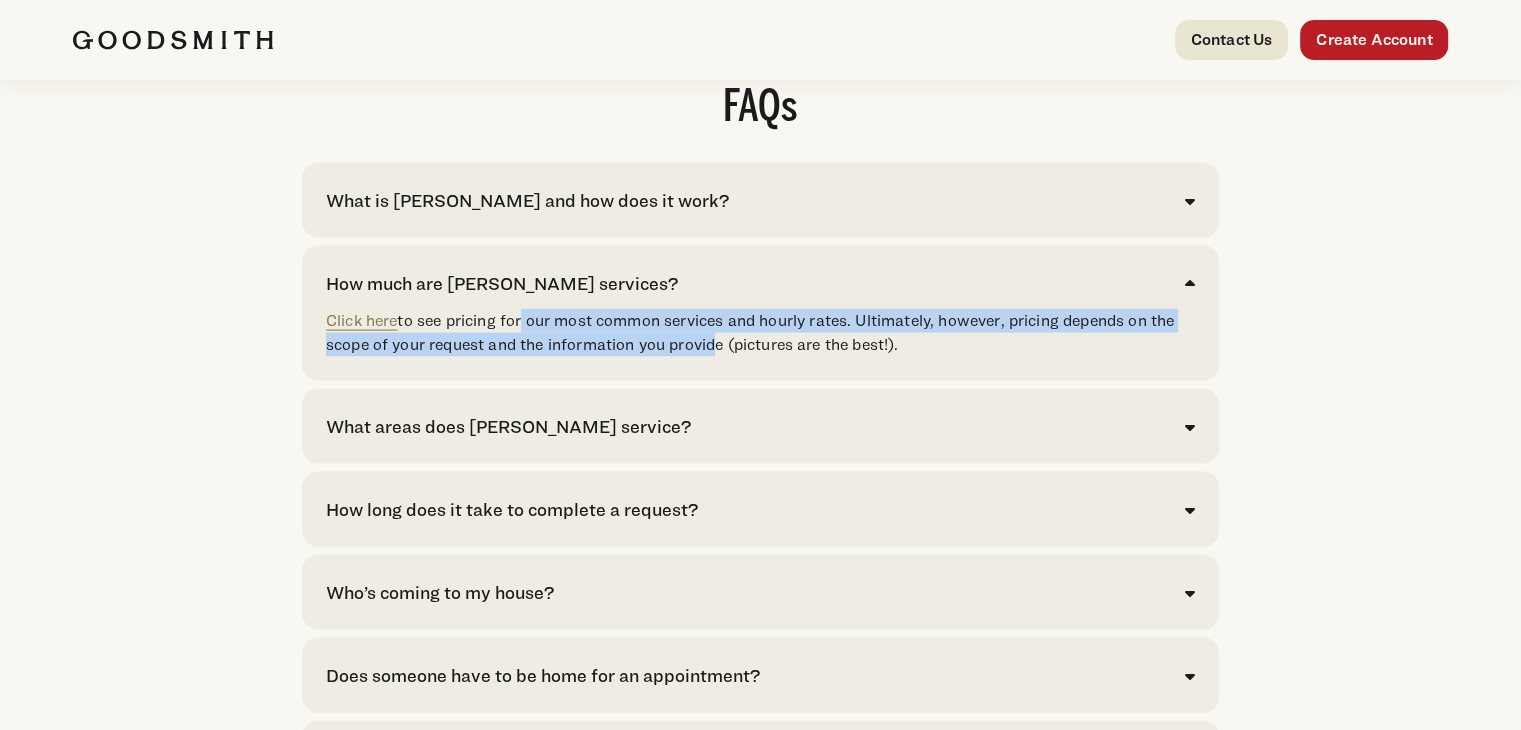 drag, startPoint x: 521, startPoint y: 367, endPoint x: 710, endPoint y: 397, distance: 191.36613 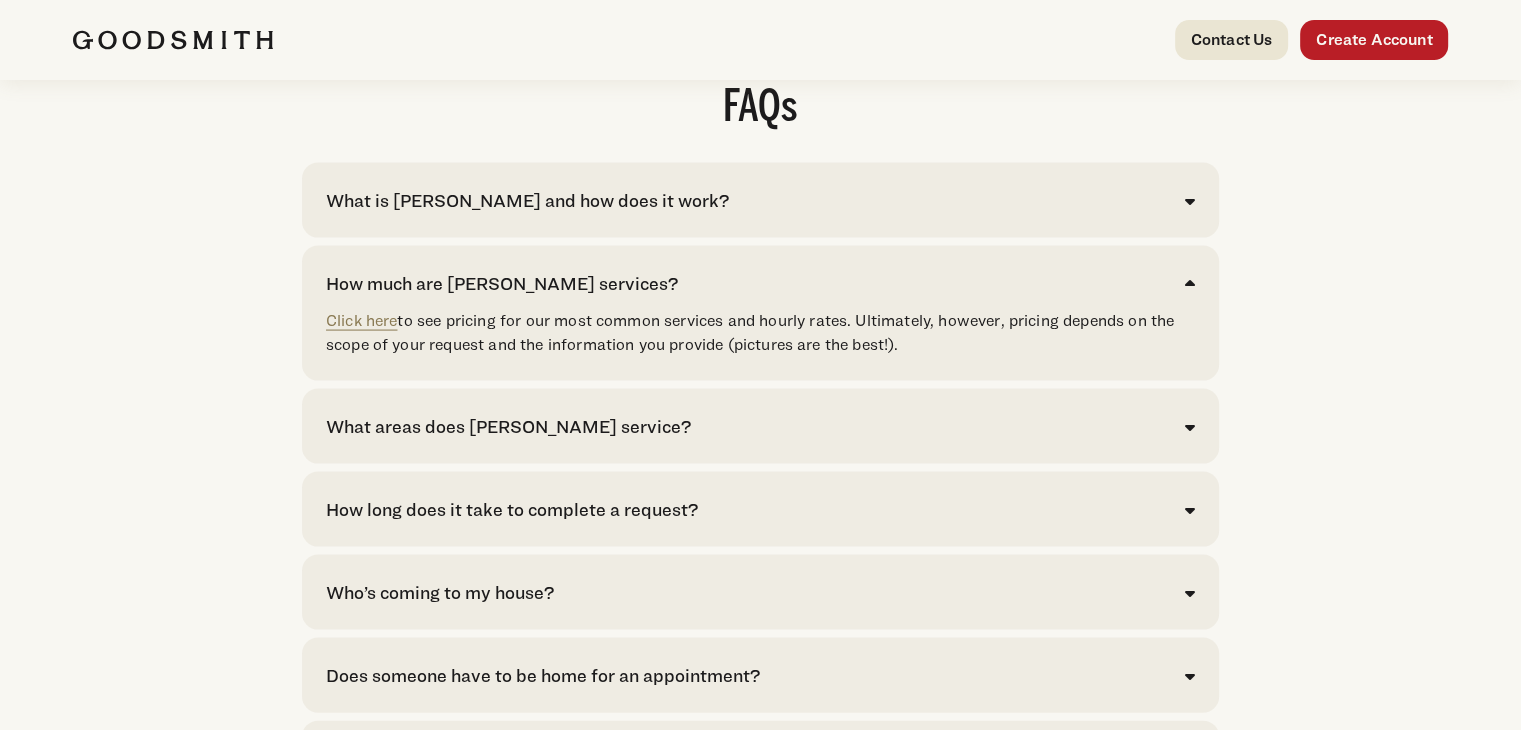 click on "What areas does Goodsmith service?" at bounding box center [508, 426] 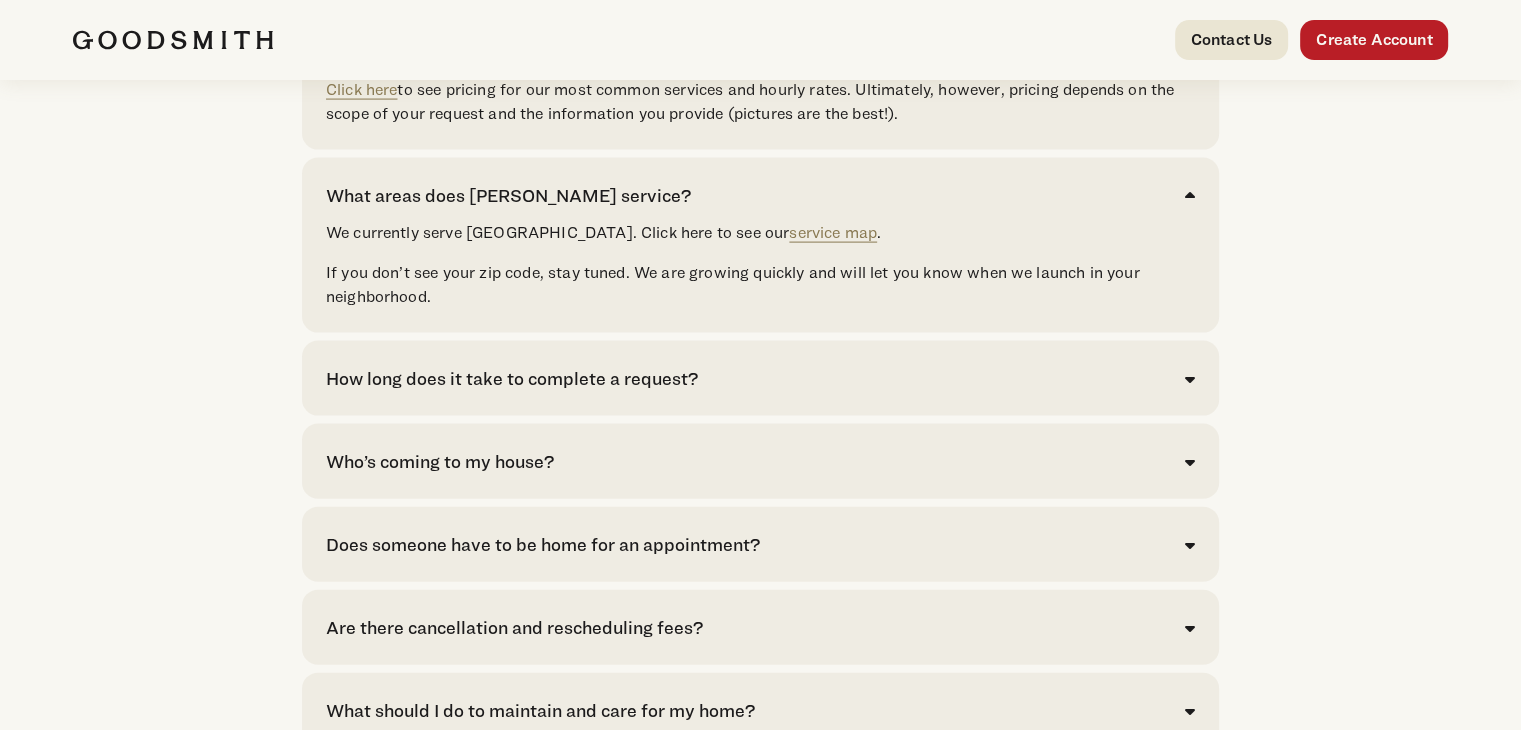 scroll, scrollTop: 4276, scrollLeft: 0, axis: vertical 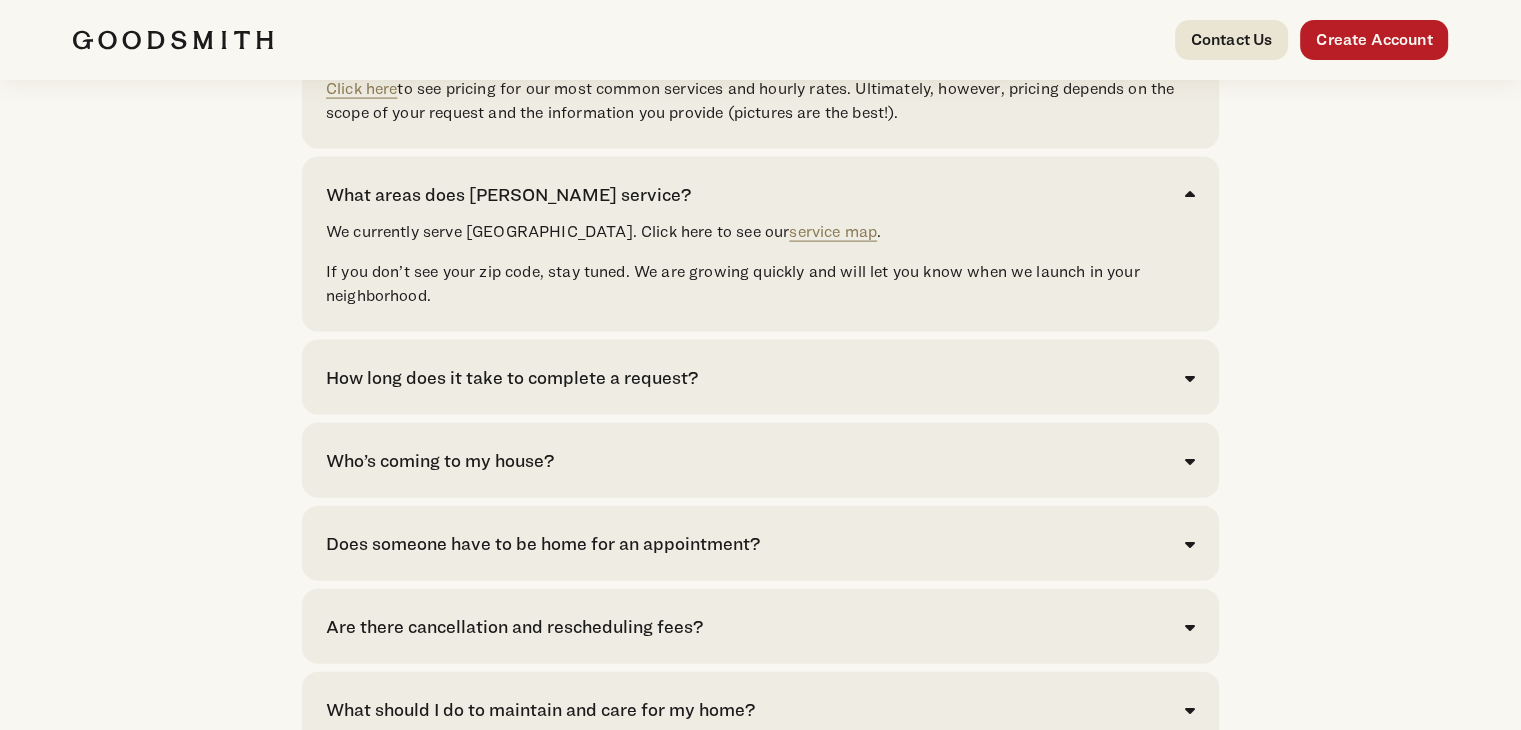 click on "How long does it take to complete a request?" at bounding box center [512, 377] 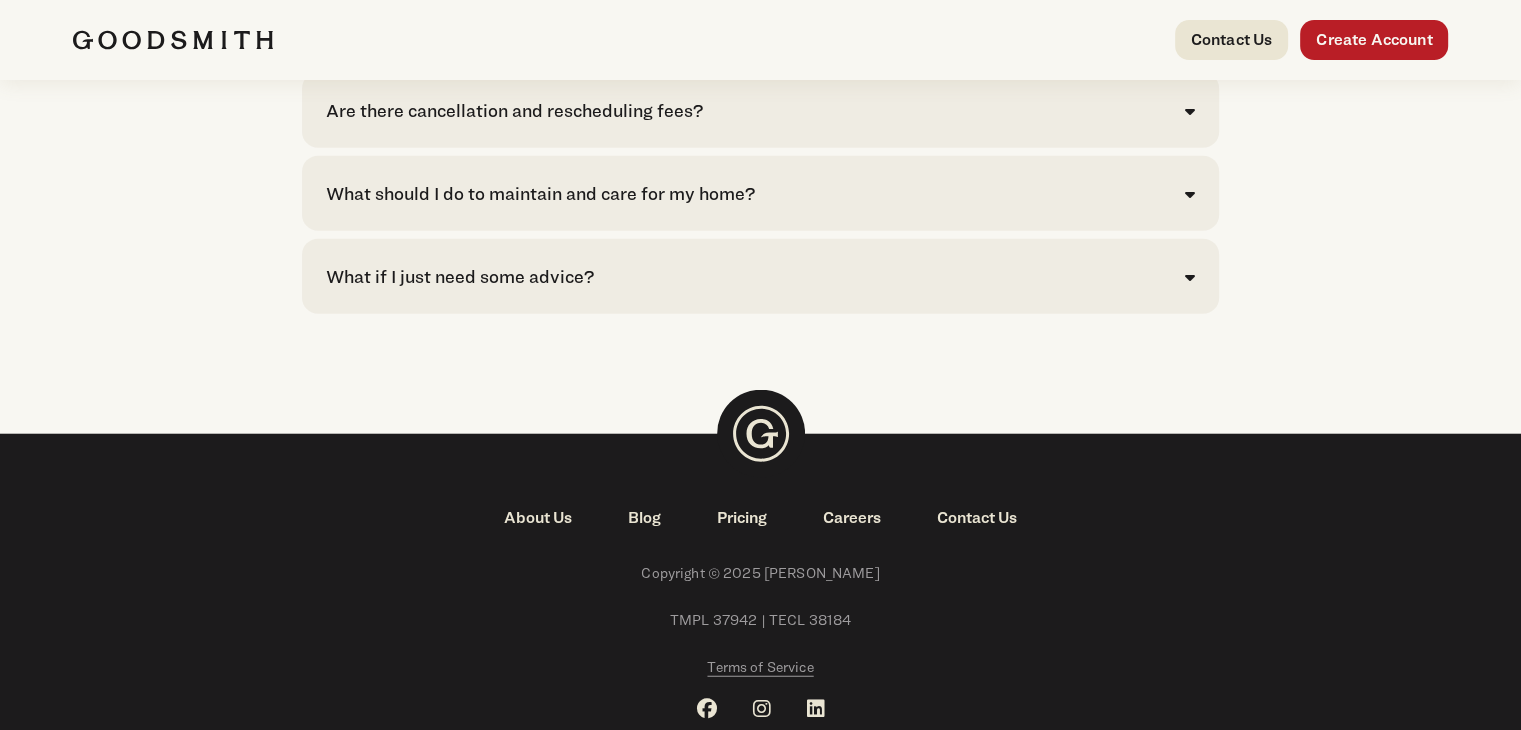 scroll, scrollTop: 4980, scrollLeft: 0, axis: vertical 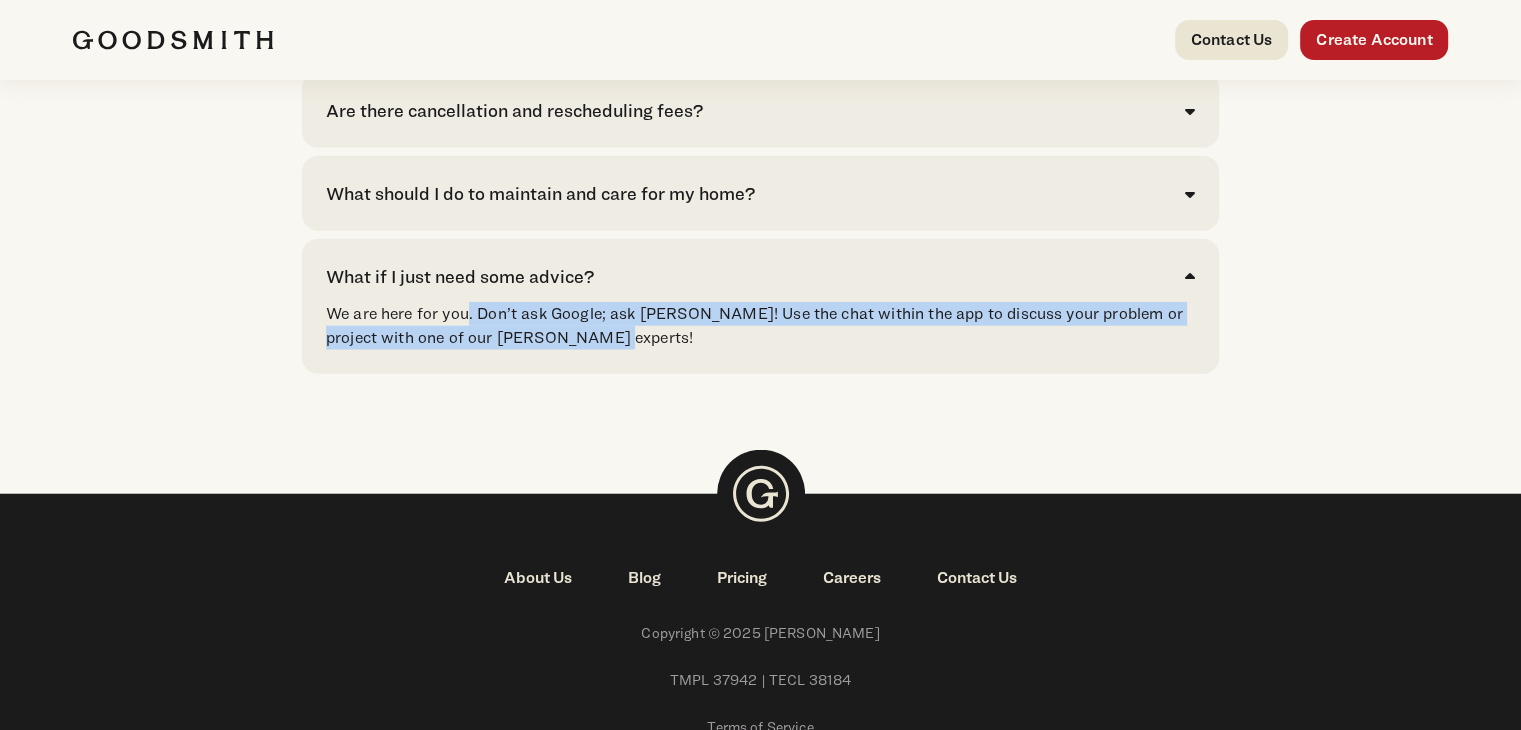drag, startPoint x: 470, startPoint y: 349, endPoint x: 596, endPoint y: 374, distance: 128.45622 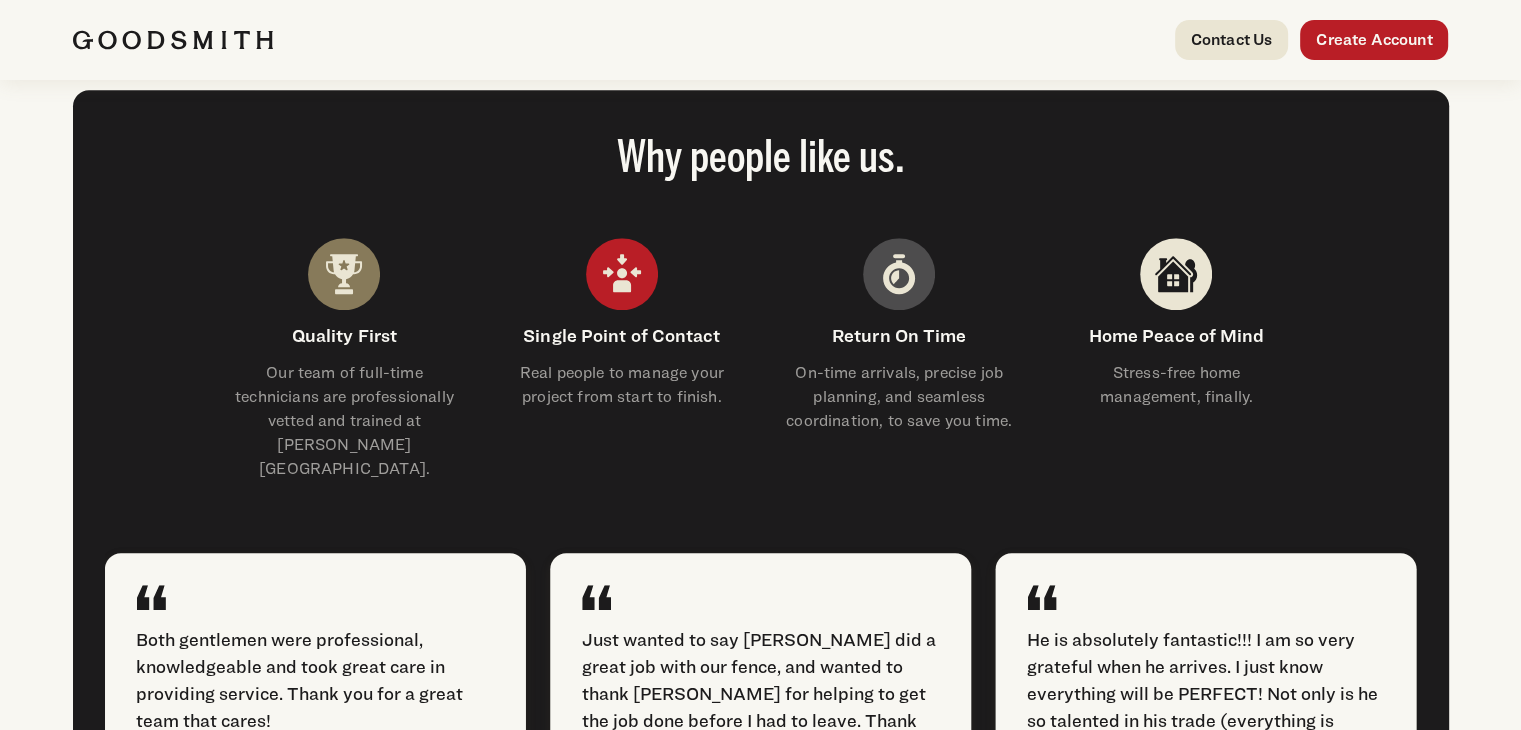 scroll, scrollTop: 2080, scrollLeft: 0, axis: vertical 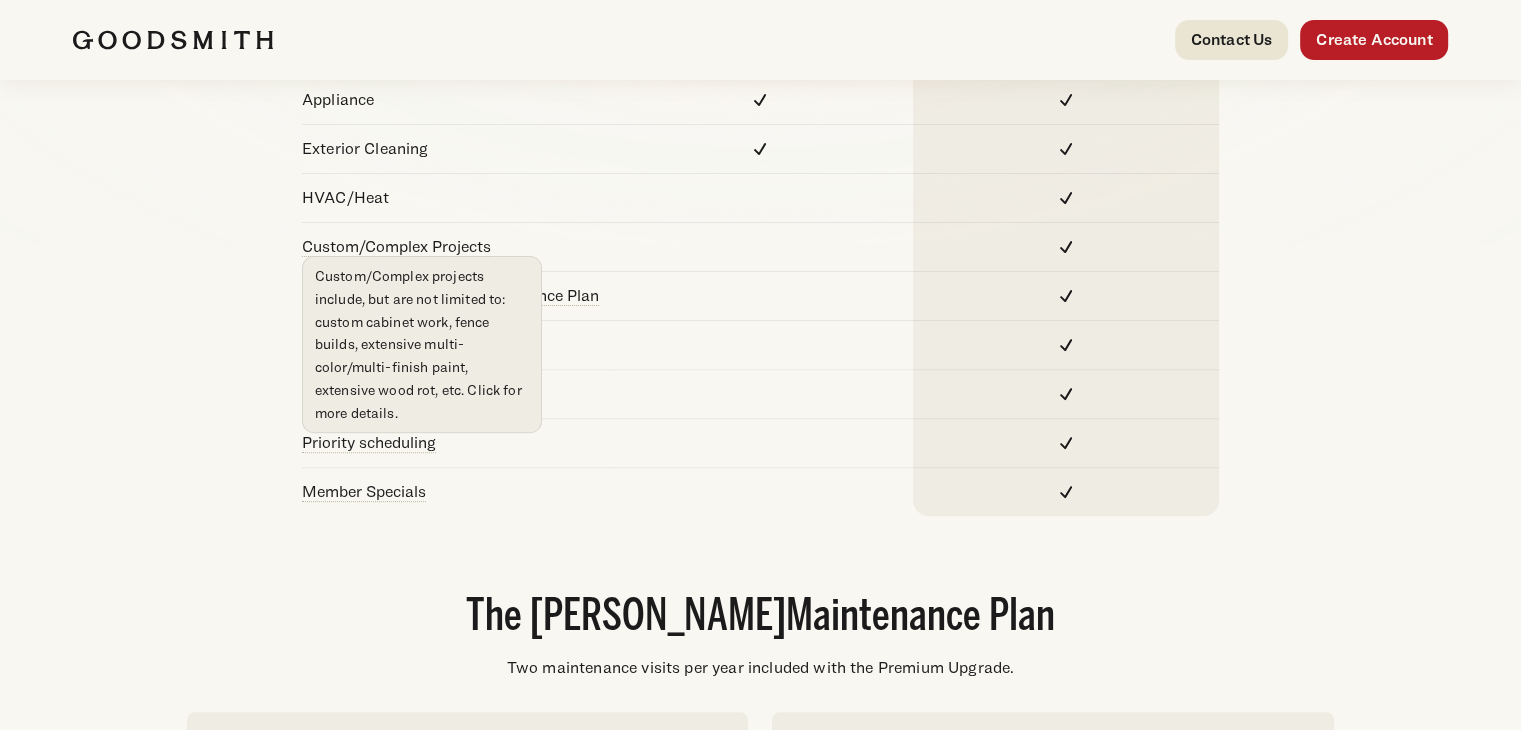 click on "Custom/Complex projects include, but are not limited to: custom cabinet work, fence builds, extensive multi-color/multi-finish paint, extensive wood rot, etc. Click for more details." at bounding box center [422, 344] 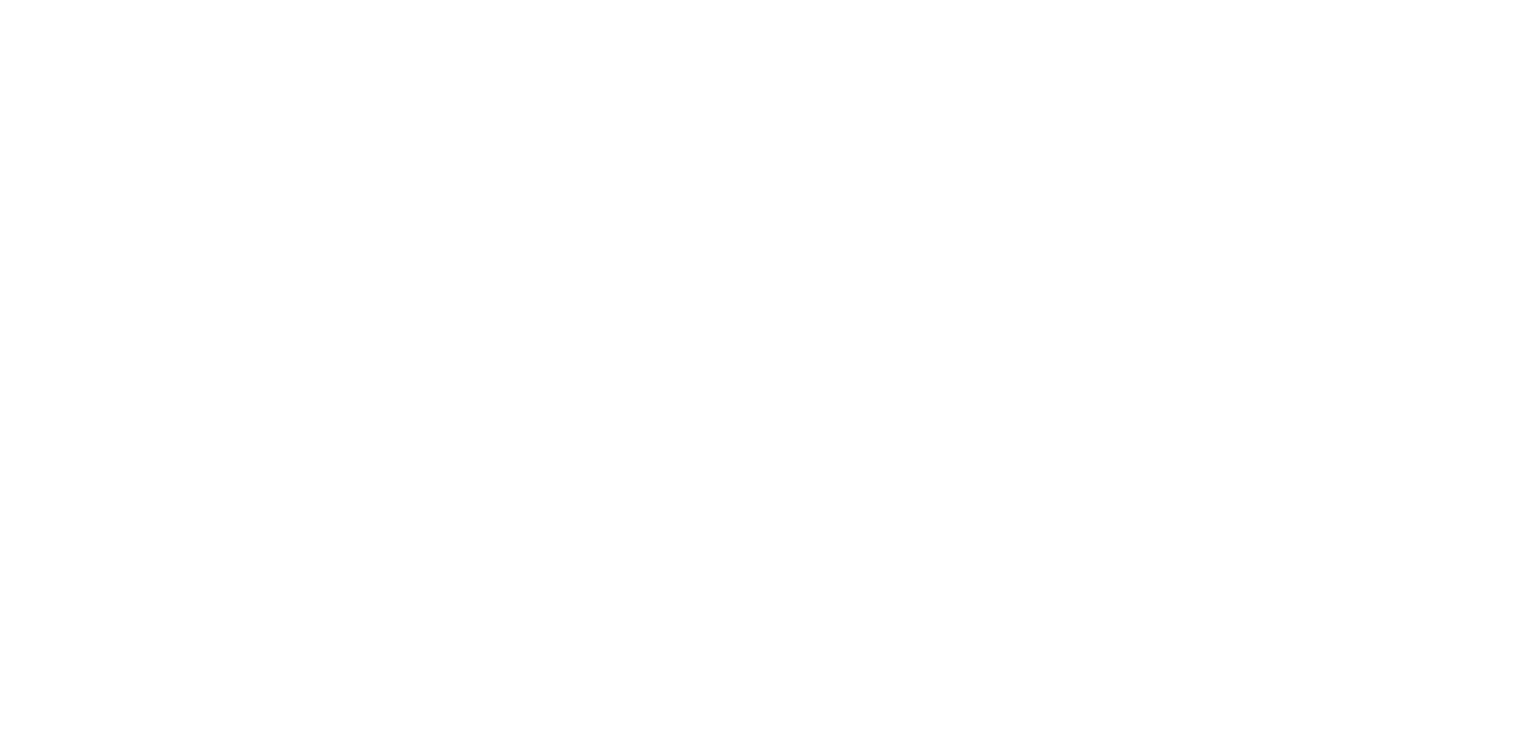 scroll, scrollTop: 4360, scrollLeft: 0, axis: vertical 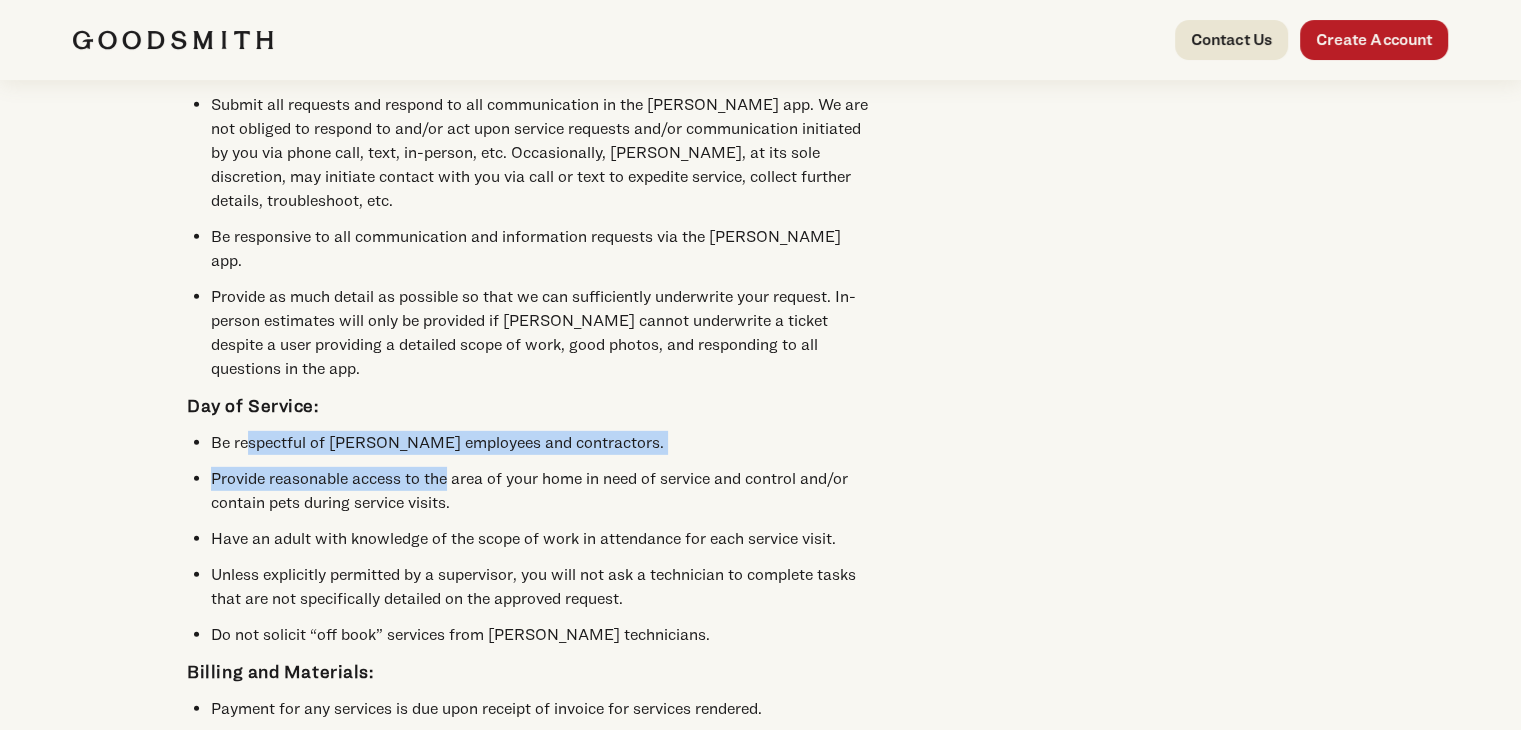 drag, startPoint x: 248, startPoint y: 418, endPoint x: 448, endPoint y: 434, distance: 200.63898 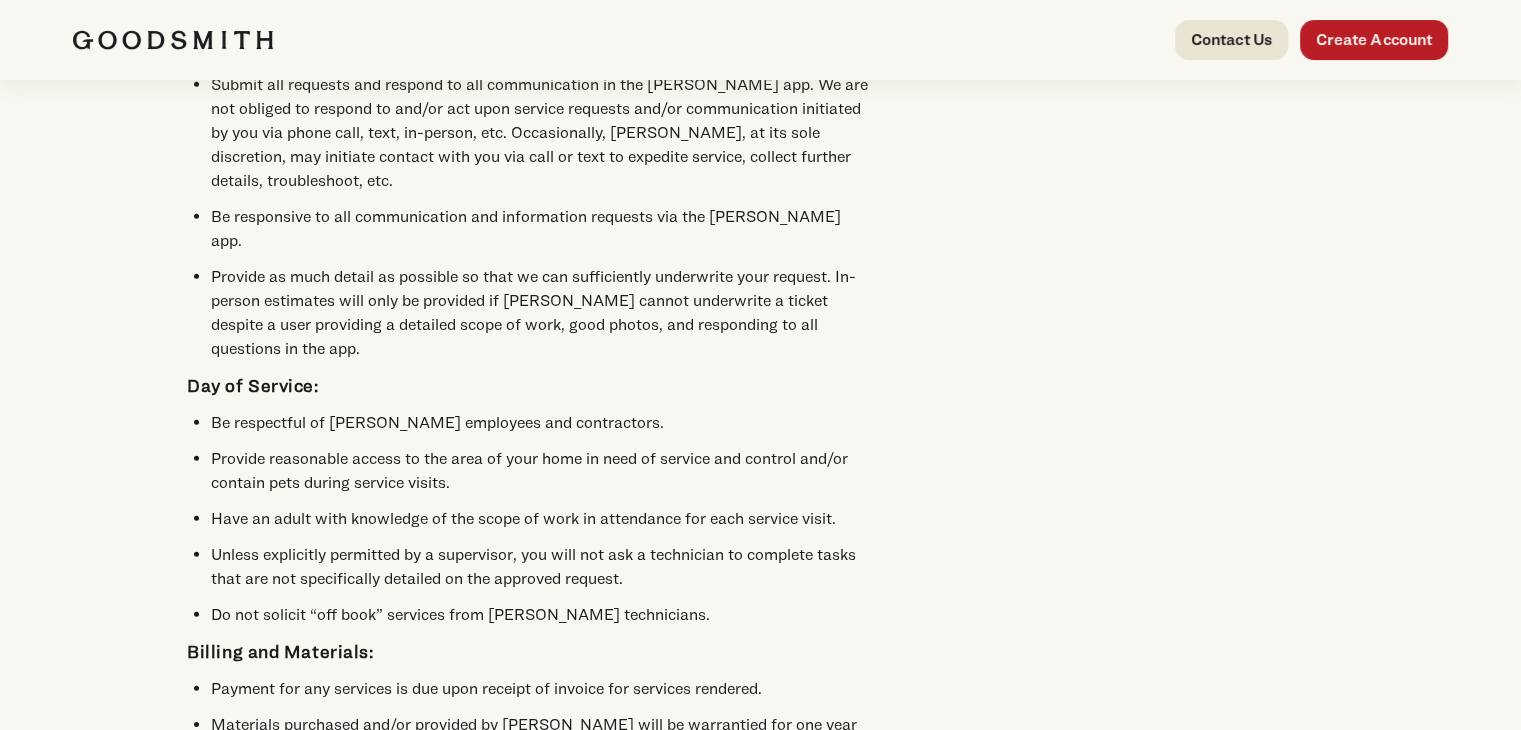 scroll, scrollTop: 5940, scrollLeft: 0, axis: vertical 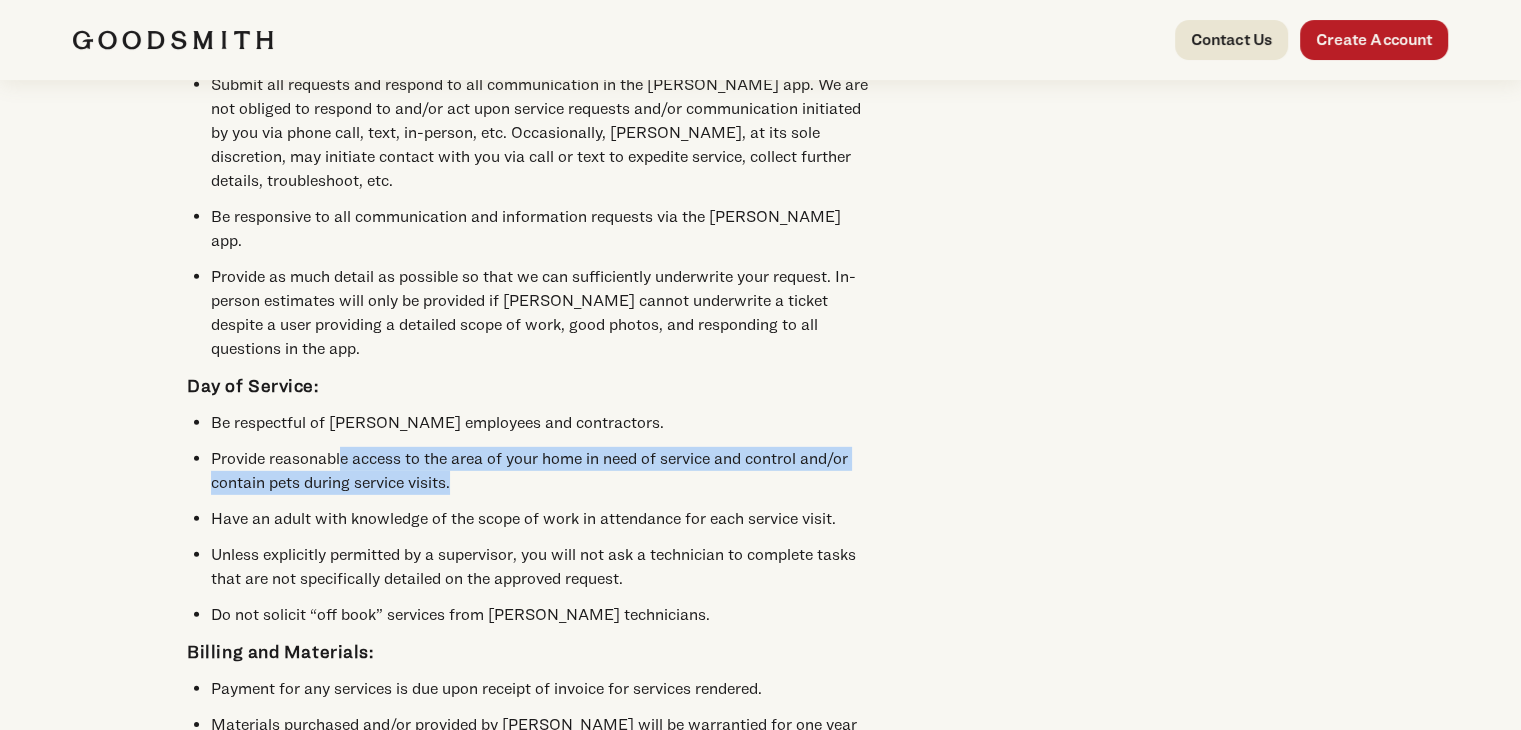 drag, startPoint x: 342, startPoint y: 431, endPoint x: 481, endPoint y: 457, distance: 141.41075 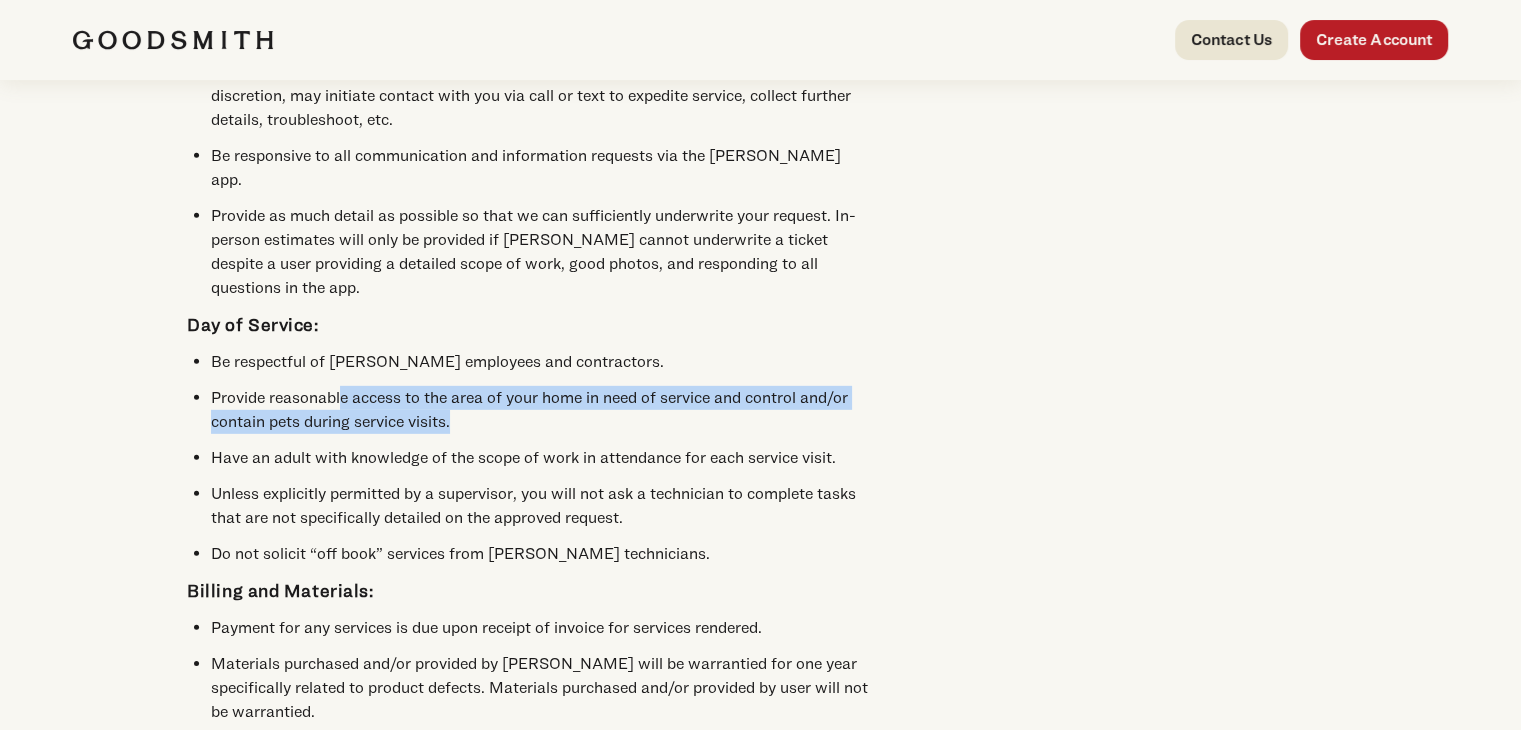 scroll, scrollTop: 6004, scrollLeft: 0, axis: vertical 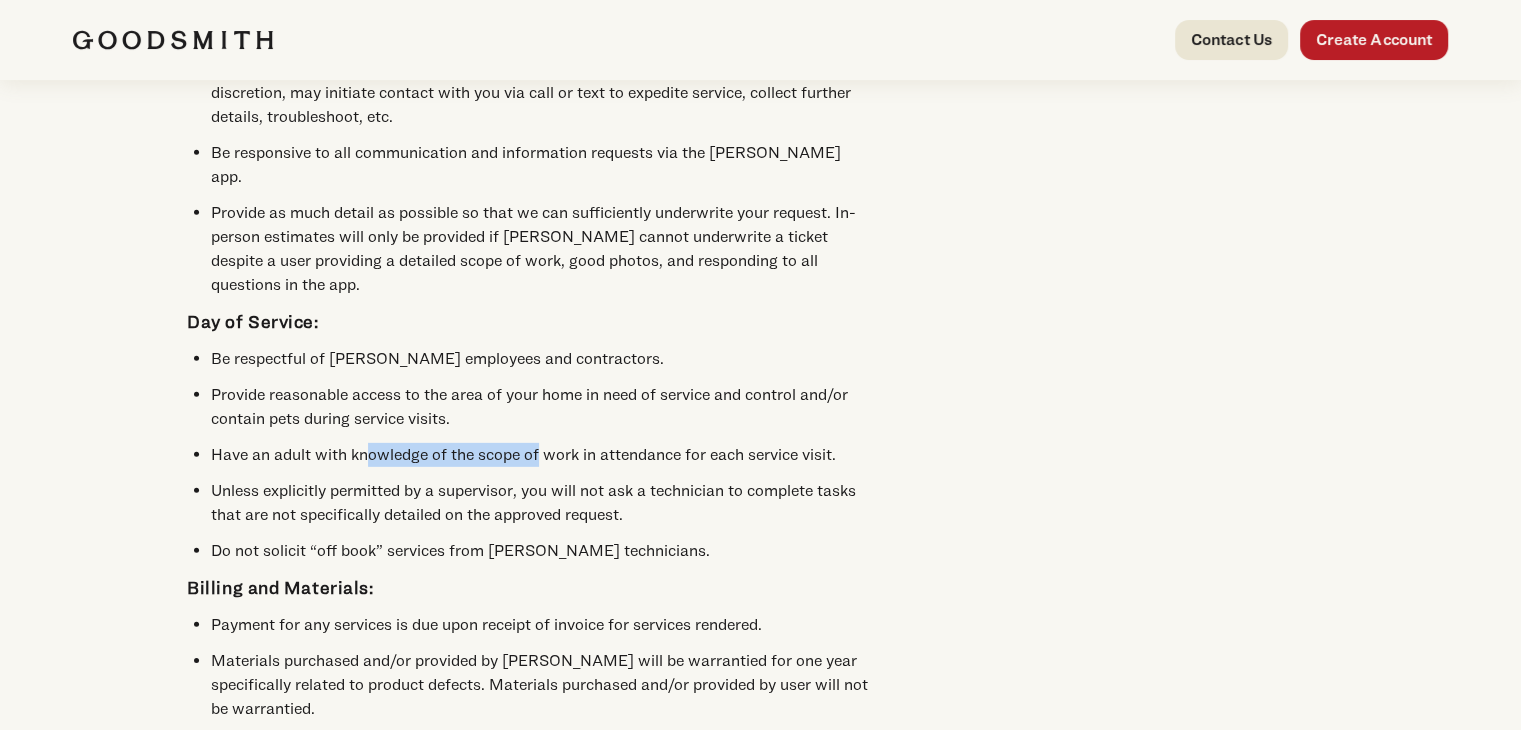 drag, startPoint x: 367, startPoint y: 431, endPoint x: 540, endPoint y: 431, distance: 173 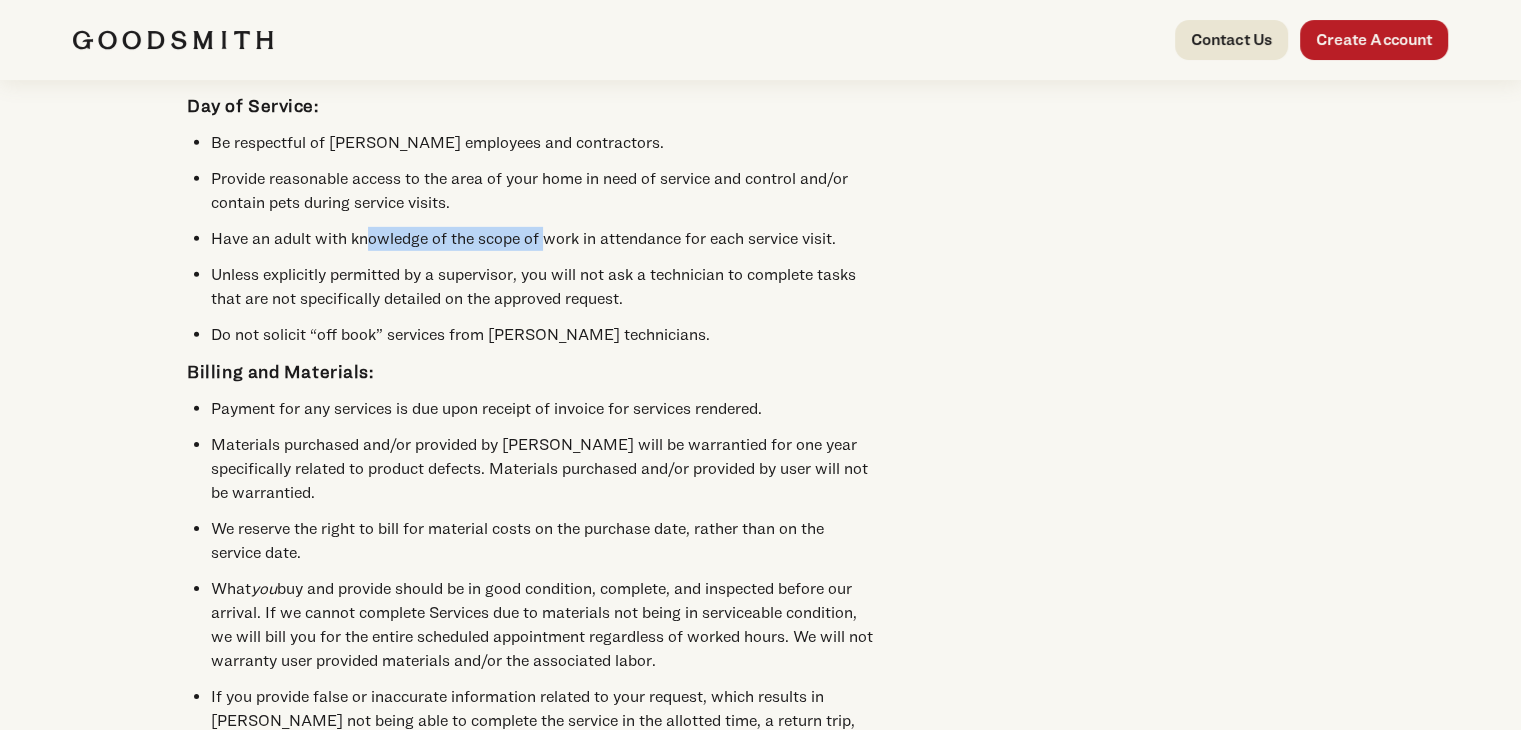 scroll, scrollTop: 6224, scrollLeft: 0, axis: vertical 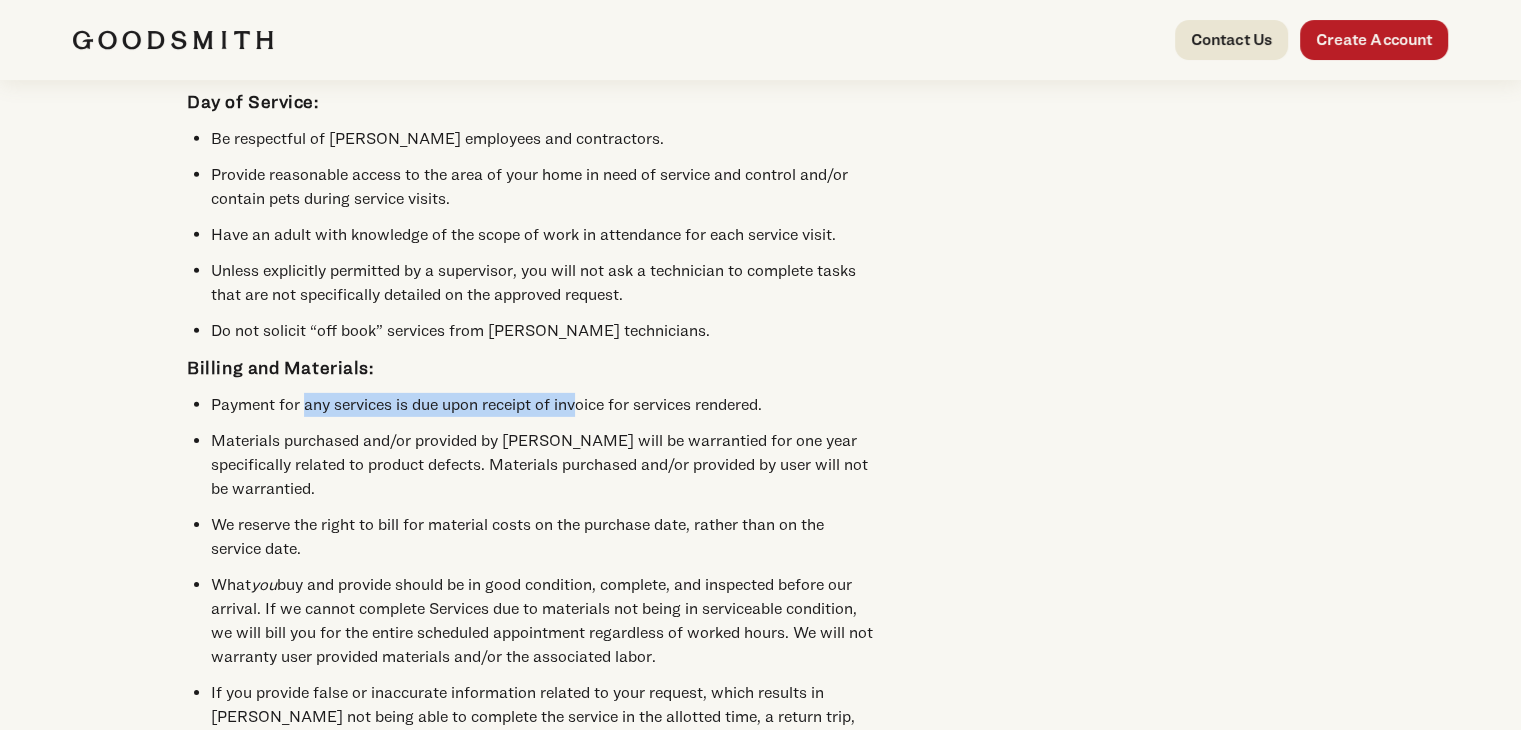 drag, startPoint x: 303, startPoint y: 369, endPoint x: 583, endPoint y: 373, distance: 280.02856 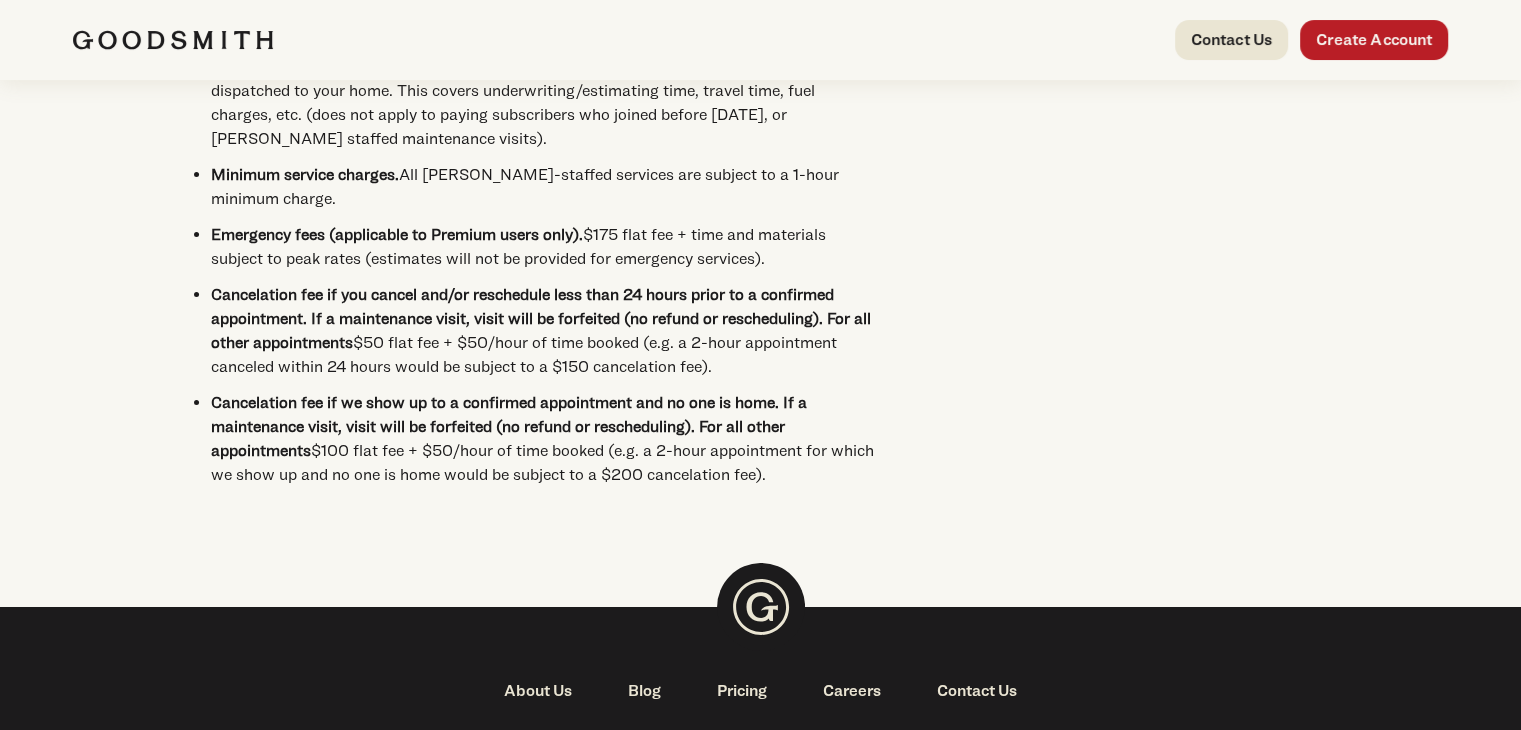 scroll, scrollTop: 6975, scrollLeft: 0, axis: vertical 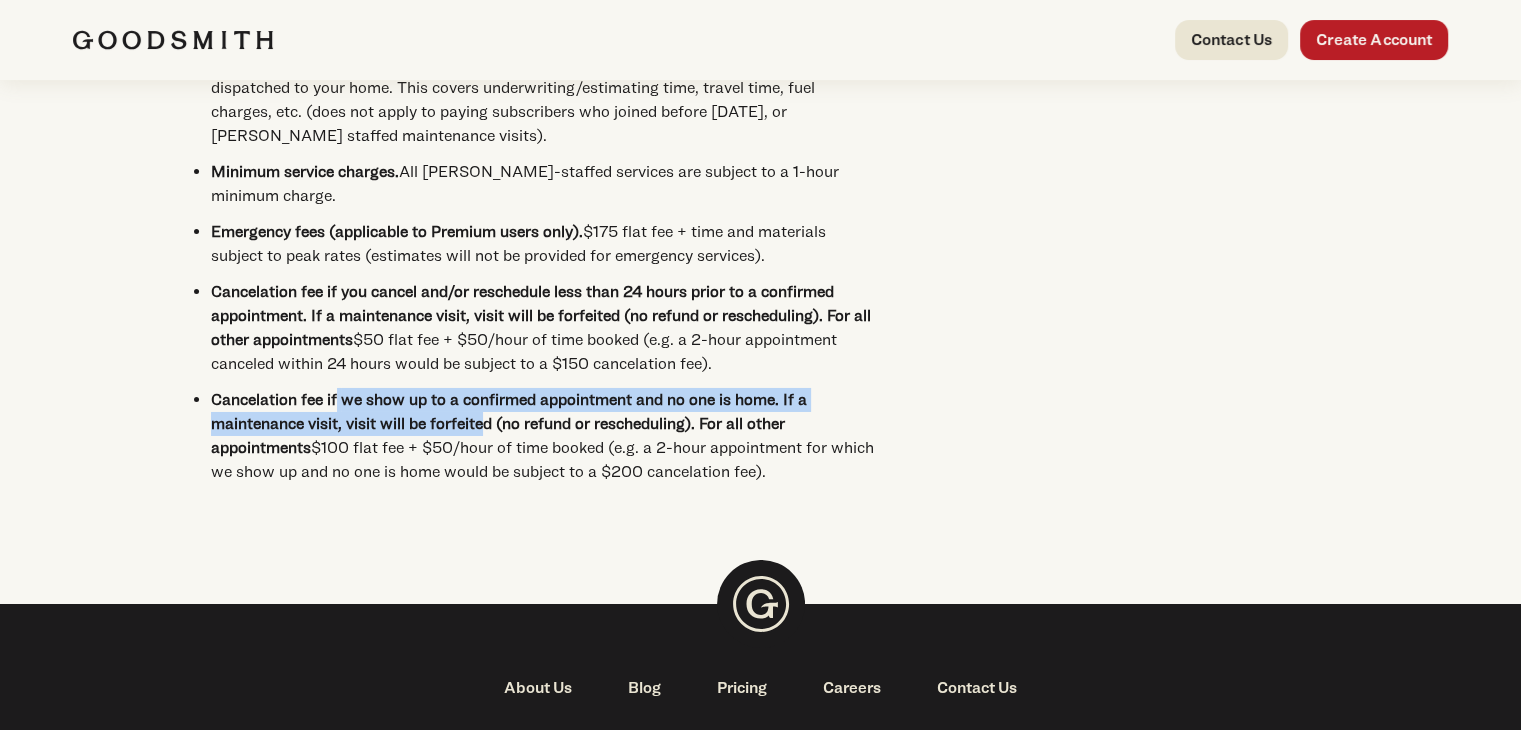 drag, startPoint x: 335, startPoint y: 376, endPoint x: 486, endPoint y: 405, distance: 153.75955 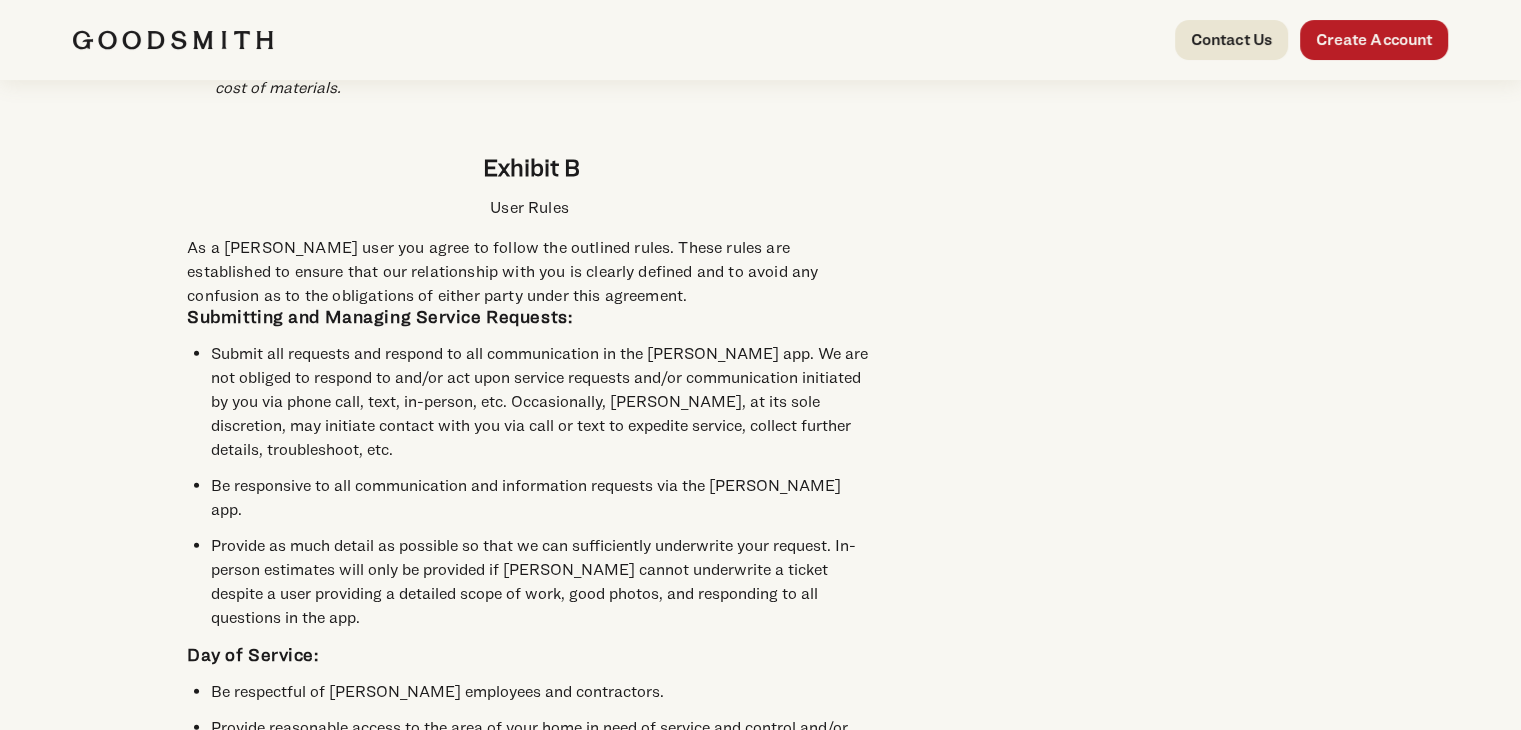 scroll, scrollTop: 5500, scrollLeft: 0, axis: vertical 